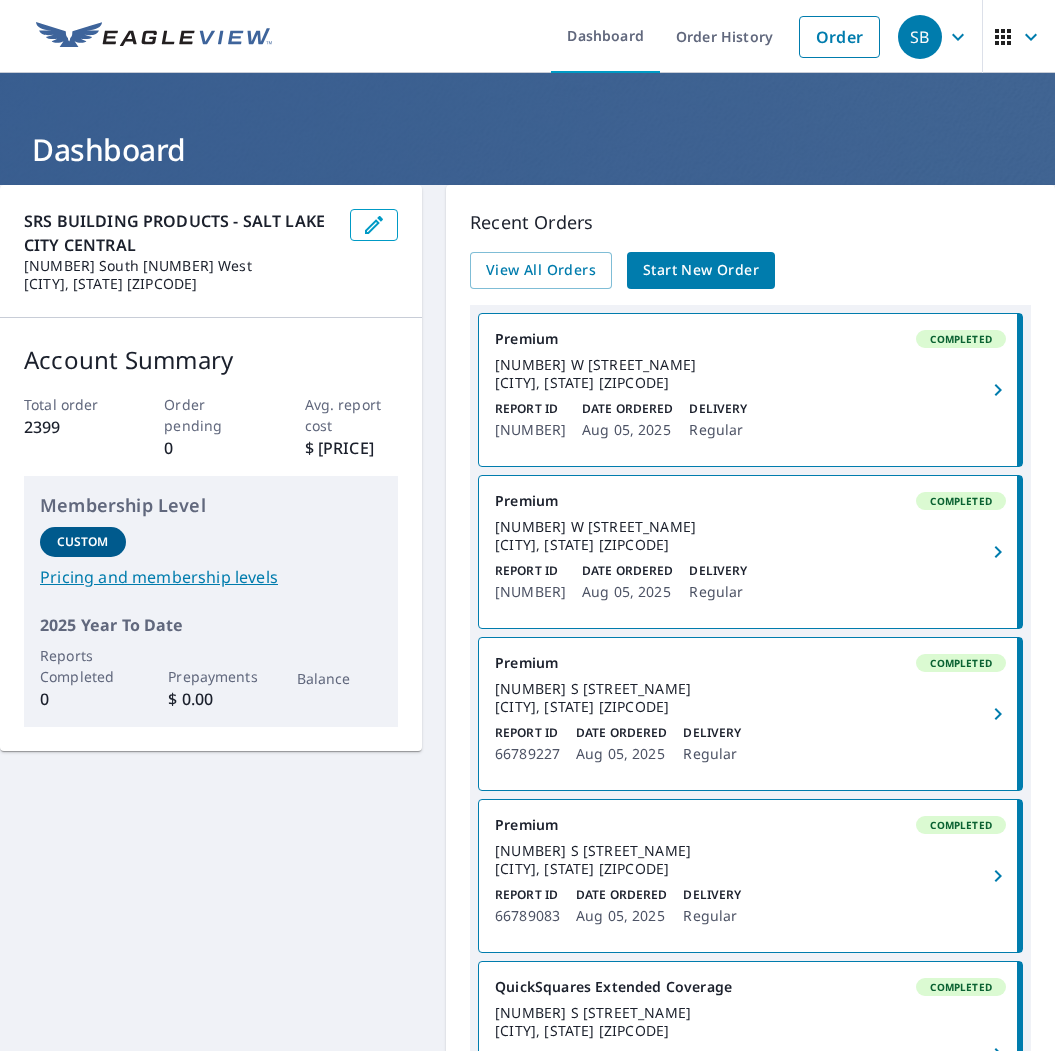 scroll, scrollTop: 0, scrollLeft: 0, axis: both 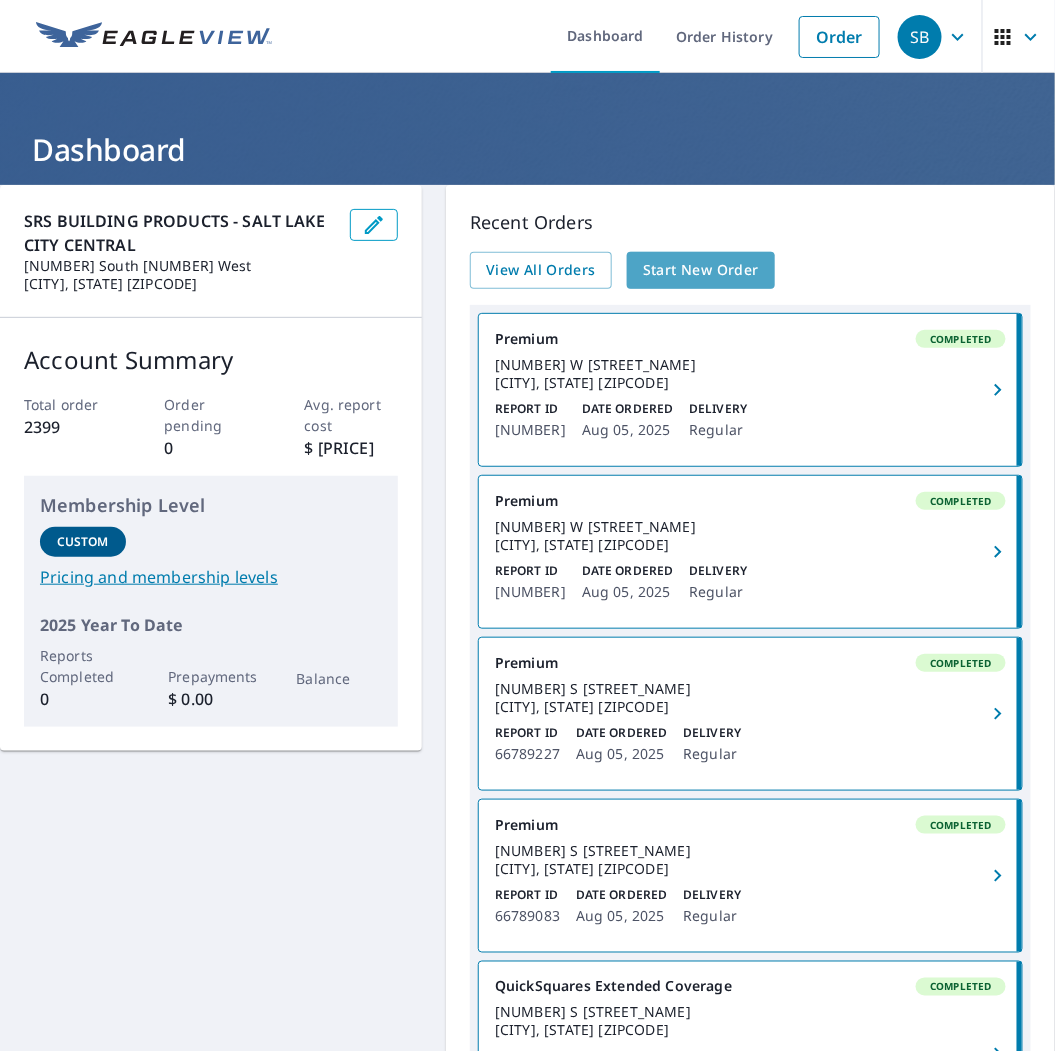 click on "Start New Order" at bounding box center (701, 270) 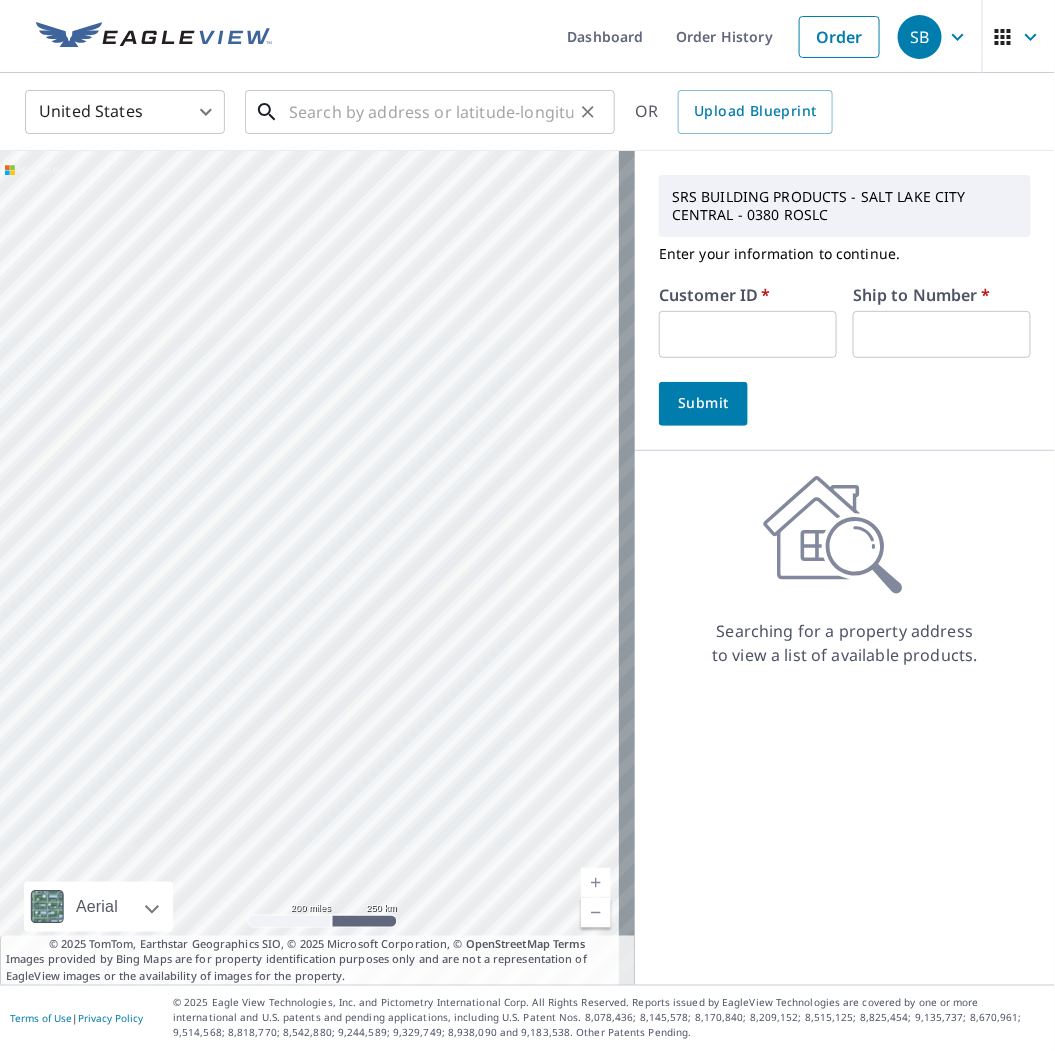 click at bounding box center [431, 112] 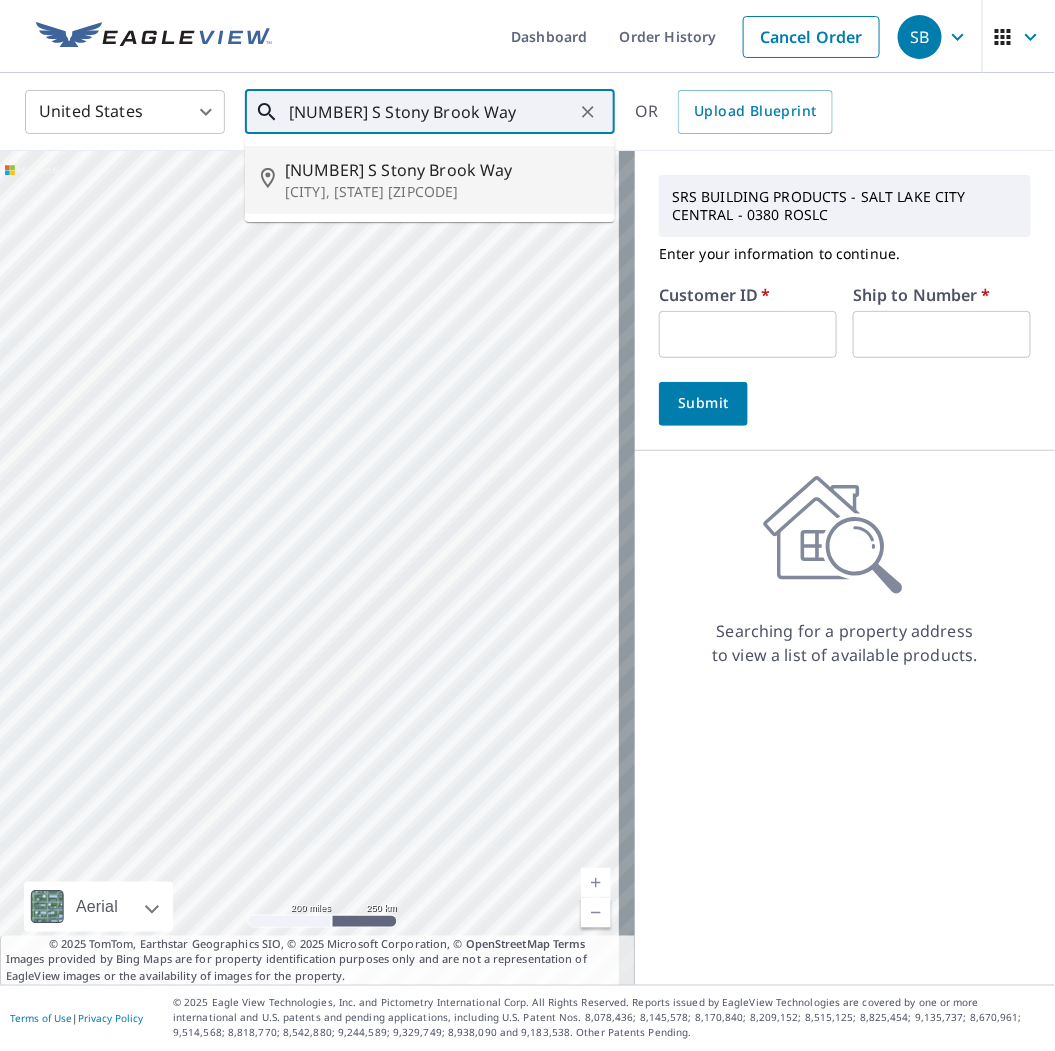 click on "[NUMBER] S Stony Brook Way [CITY], [STATE] [ZIPCODE]" at bounding box center [430, 180] 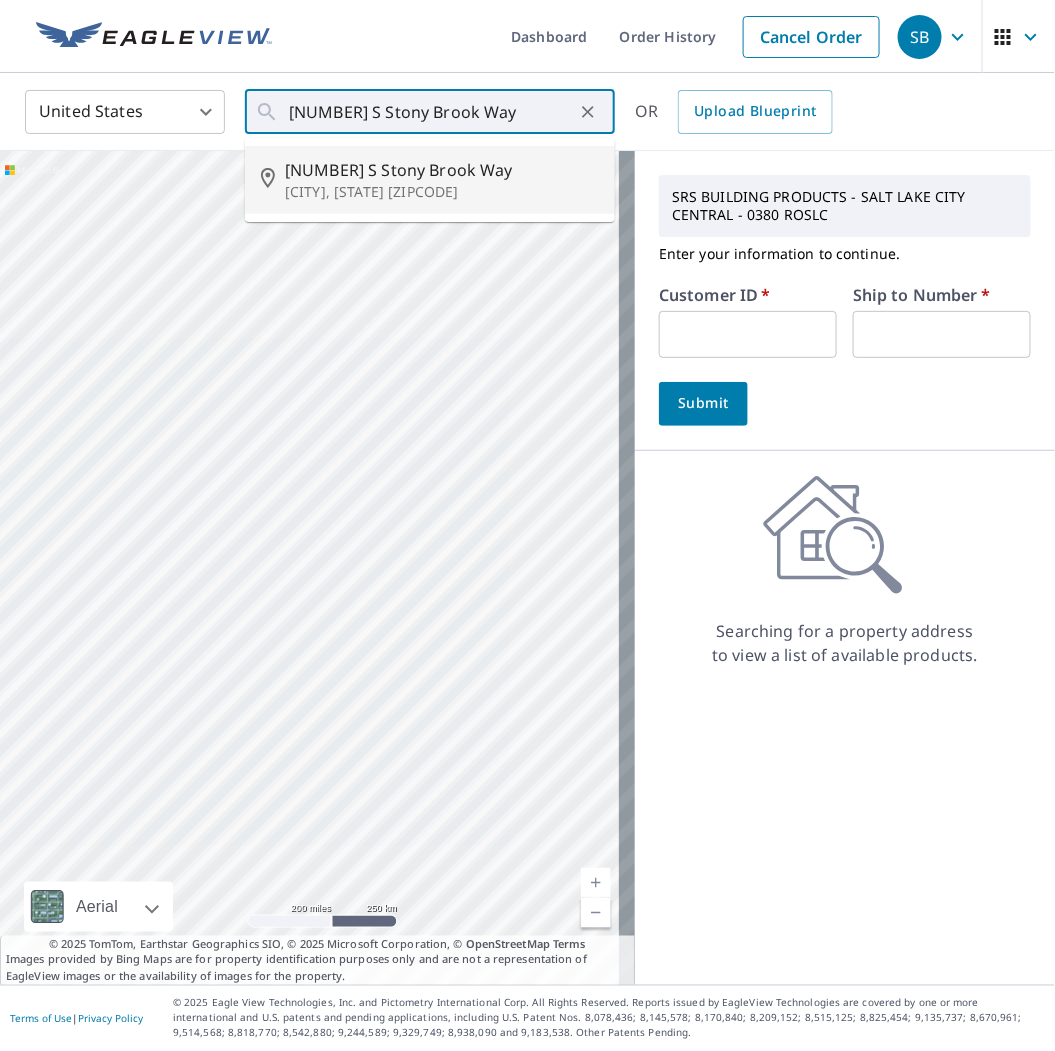 type on "[NUMBER] S Stony Brook Way [CITY], [STATE] [ZIPCODE]" 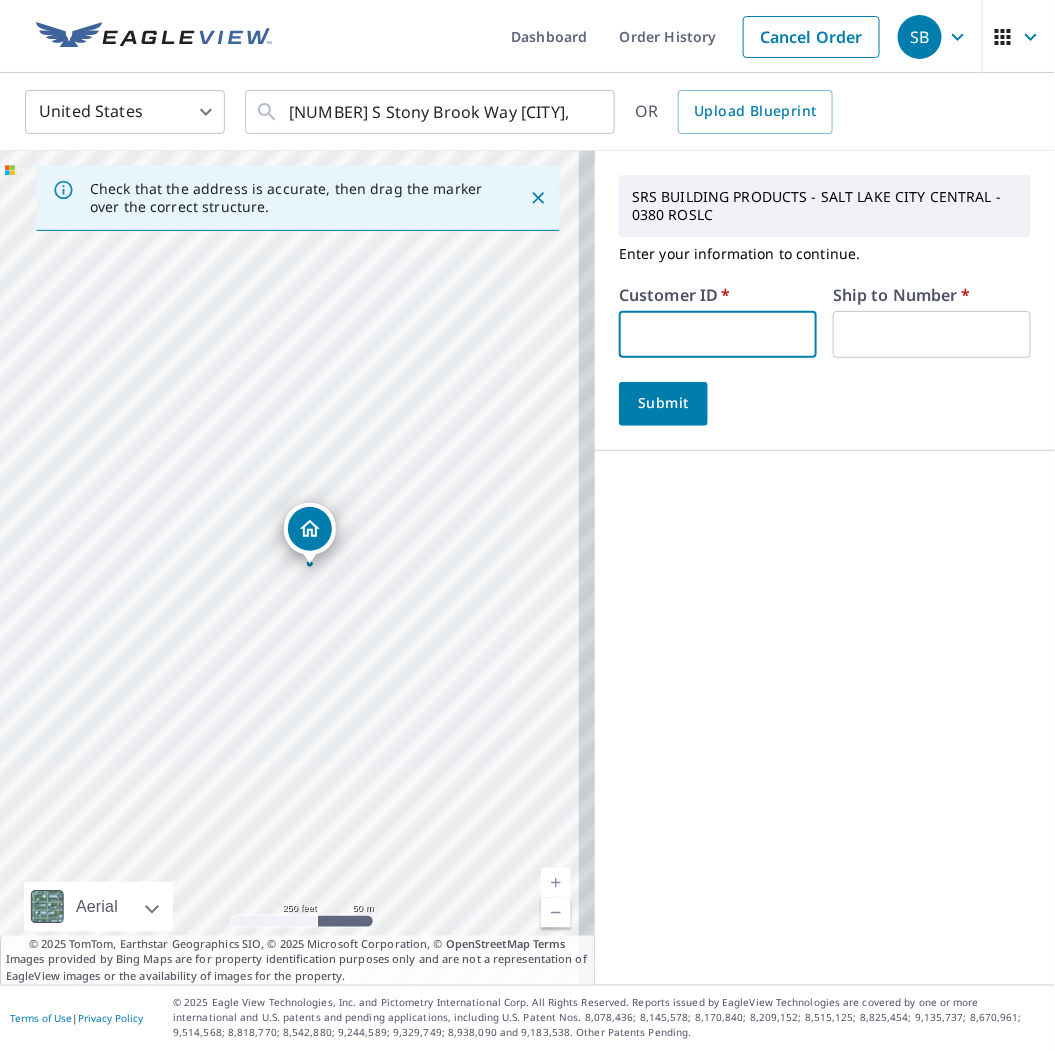 click at bounding box center [718, 334] 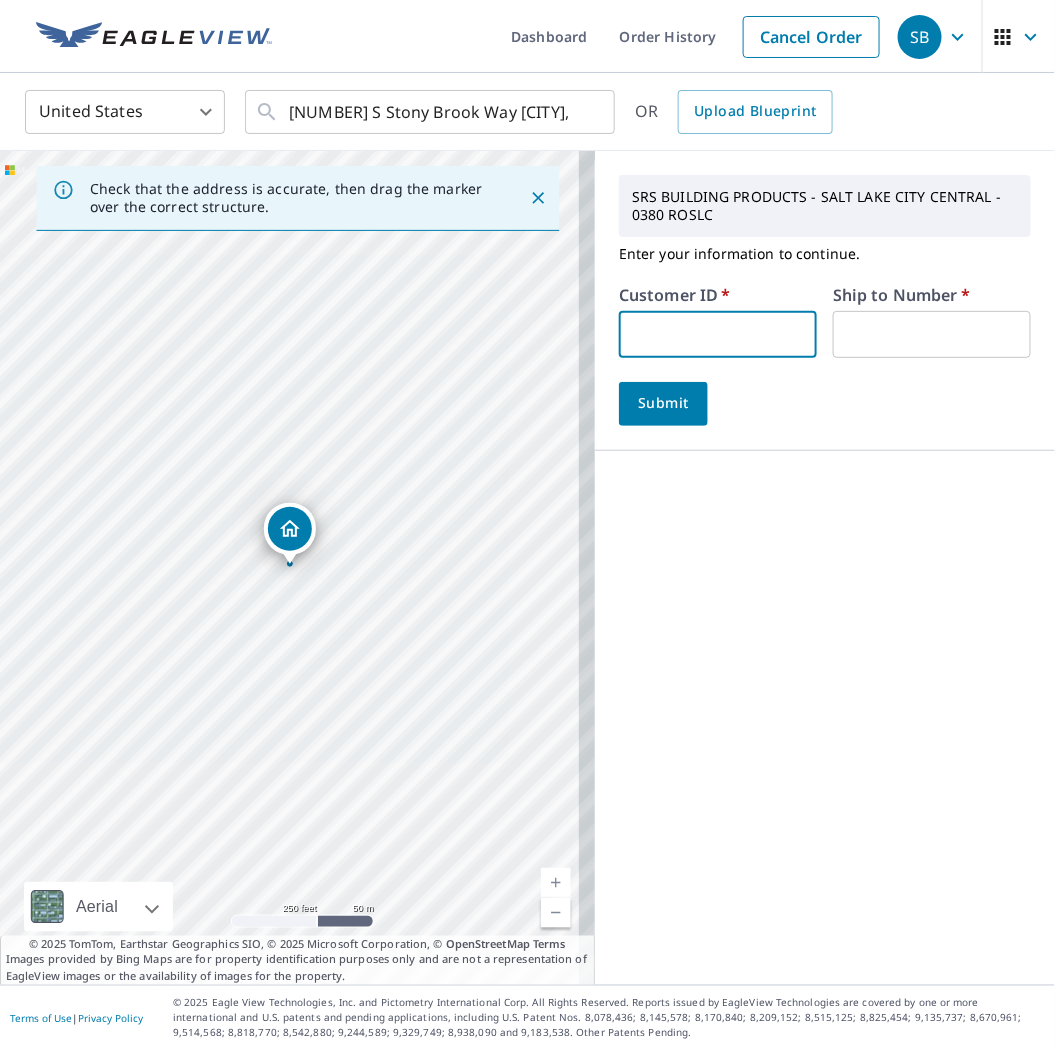 type on "SSROOFING" 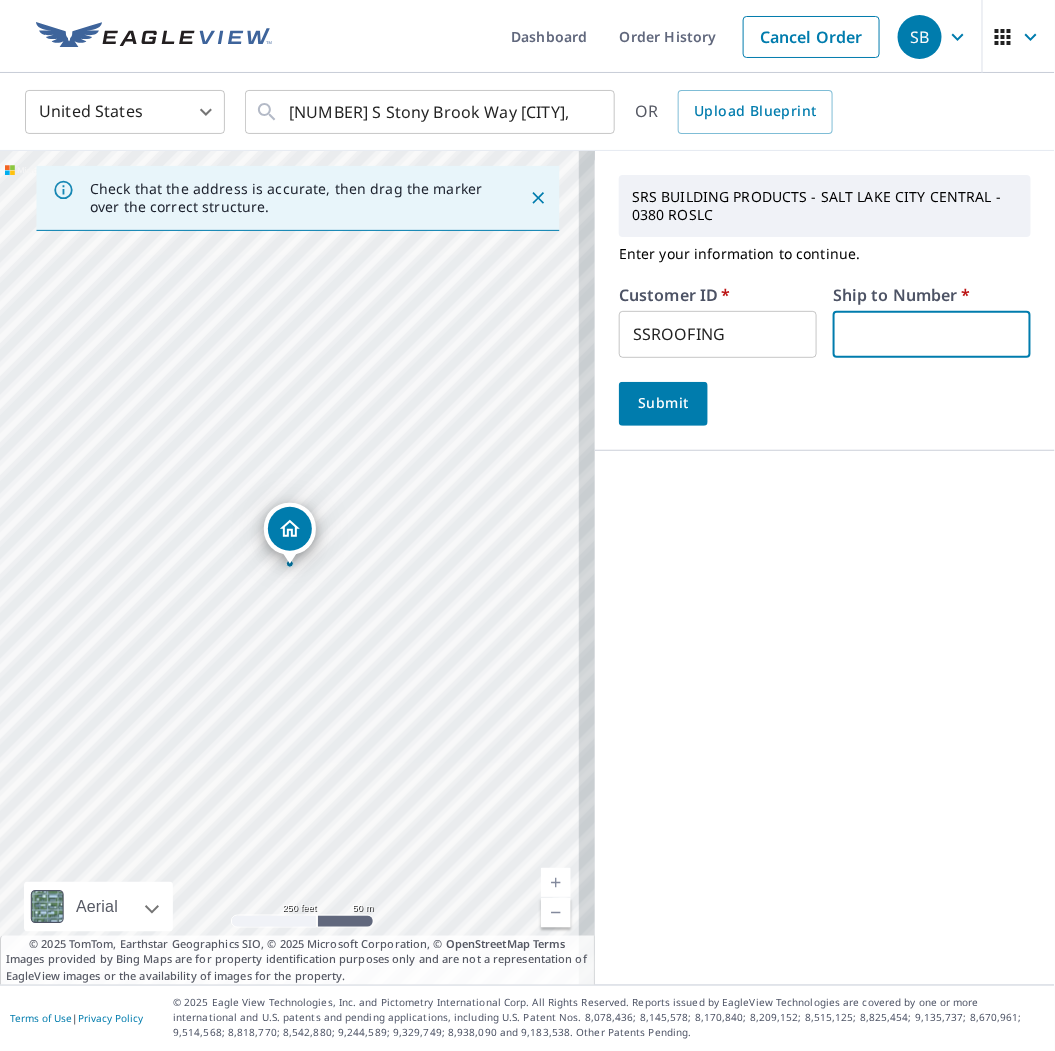 click at bounding box center (932, 334) 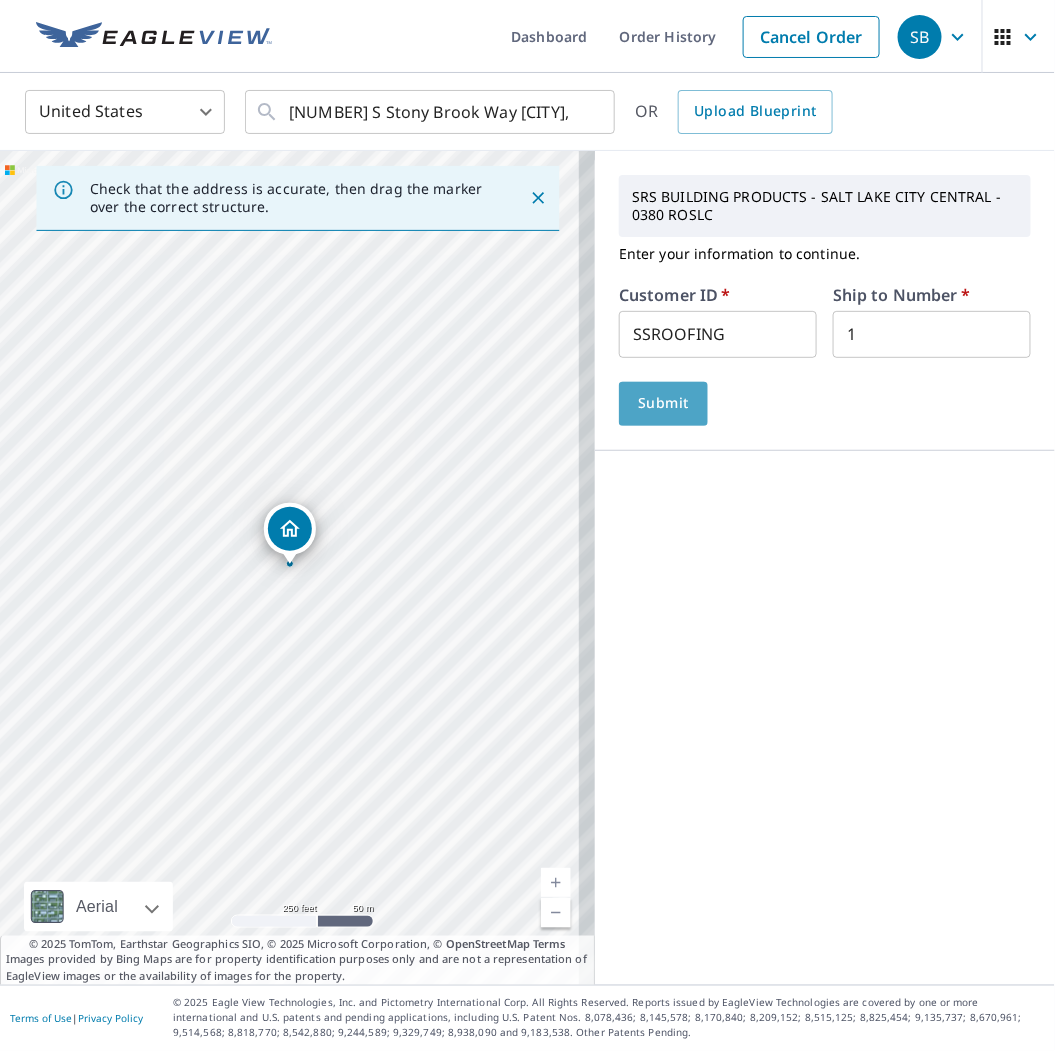 click on "Submit" at bounding box center (663, 403) 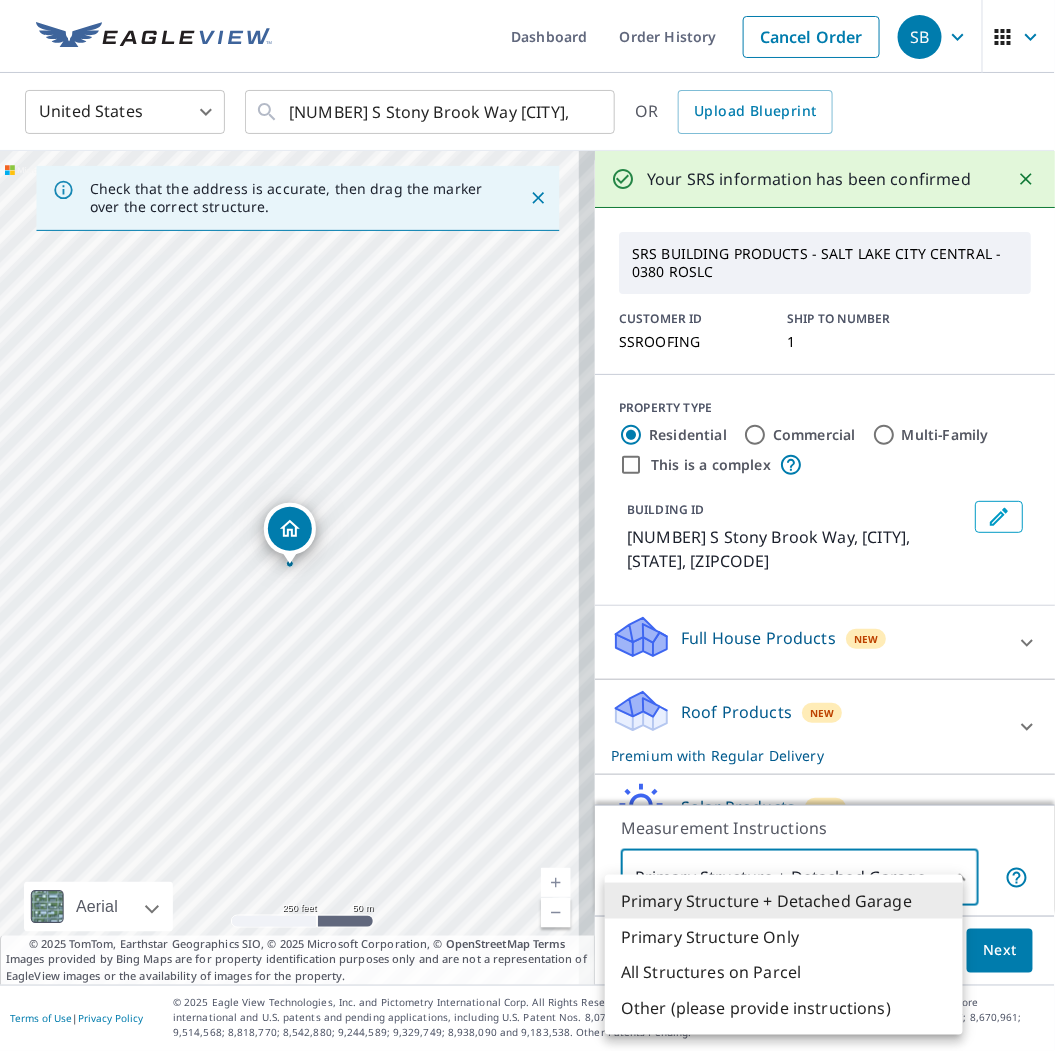 click on "SB SB
Dashboard Order History Cancel Order SB United States US ​ [NUMBER] S Stony Brook Way [CITY], [STATE] [ZIPCODE] ​ OR Upload Blueprint Check that the address is accurate, then drag the marker over the correct structure. [NUMBER] S Stony Brook Way [CITY], [STATE] [ZIPCODE] Aerial Road A standard road map Aerial A detailed look from above Labels Labels 250 feet 50 m © 2025 TomTom, © Vexcel Imaging, © 2025 Microsoft Corporation,  © OpenStreetMap Terms © 2025 TomTom, Earthstar Geographics SIO, © 2025 Microsoft Corporation, ©   OpenStreetMap   Terms Images provided by Bing Maps are for property identification purposes only and are not a representation of EagleView images or the availability of images for the property. Your SRS information has been confirmed SRS BUILDING PRODUCTS - SALT LAKE CITY CENTRAL - 0380 ROSLC CUSTOMER ID SSROOFING SHIP TO NUMBER 1 PROPERTY TYPE Residential Commercial Multi-Family This is a complex BUILDING ID [NUMBER] S Stony Brook Way, [CITY], [STATE], [ZIPCODE] Full House Products" at bounding box center [527, 525] 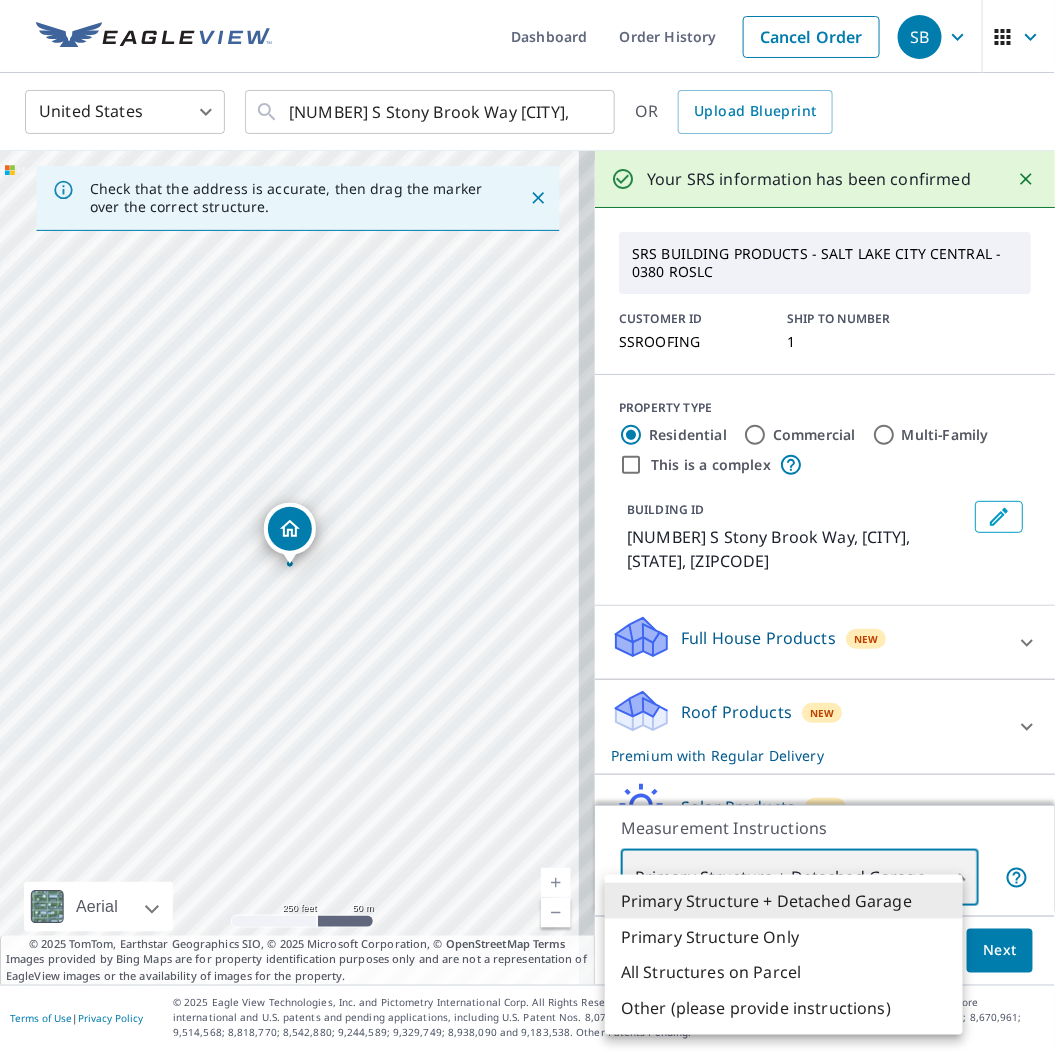 type on "2" 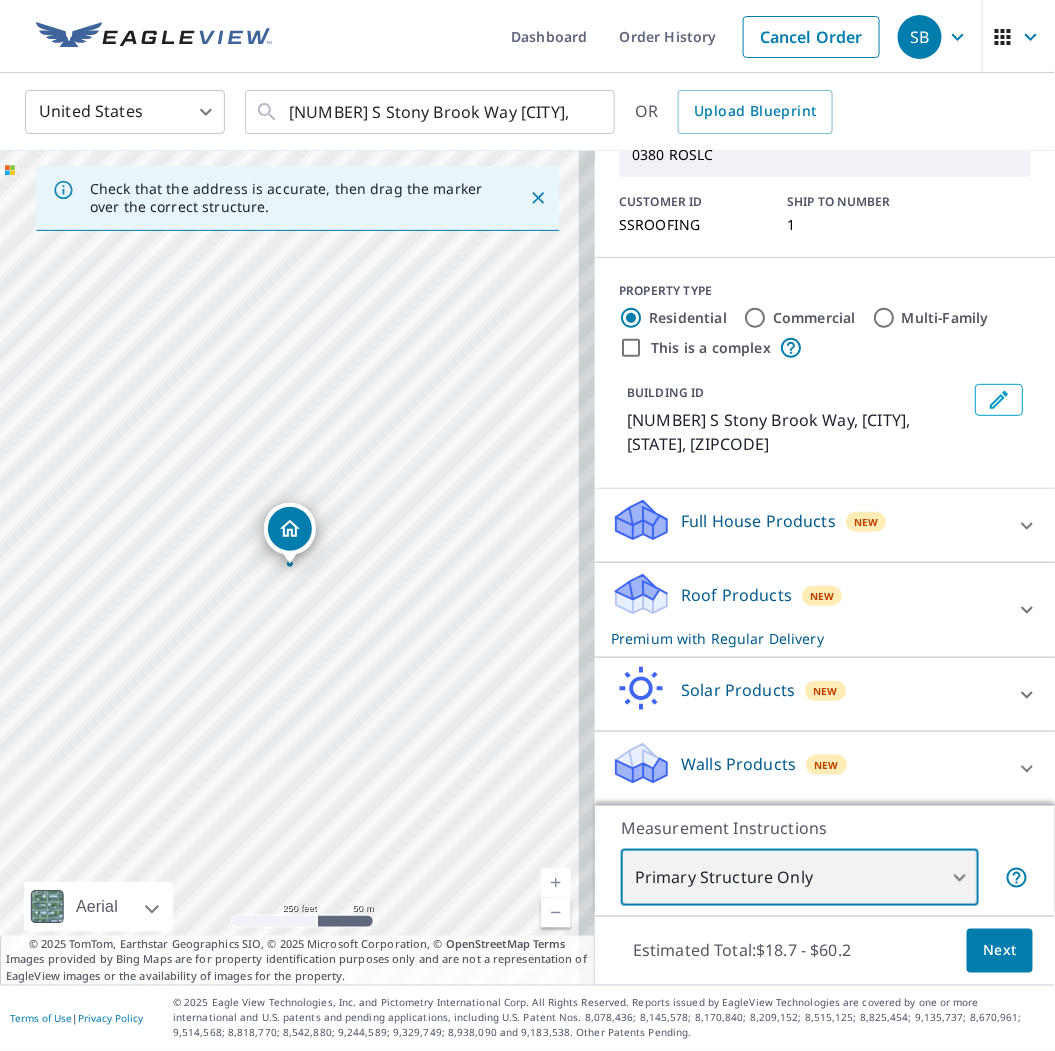 scroll, scrollTop: 118, scrollLeft: 0, axis: vertical 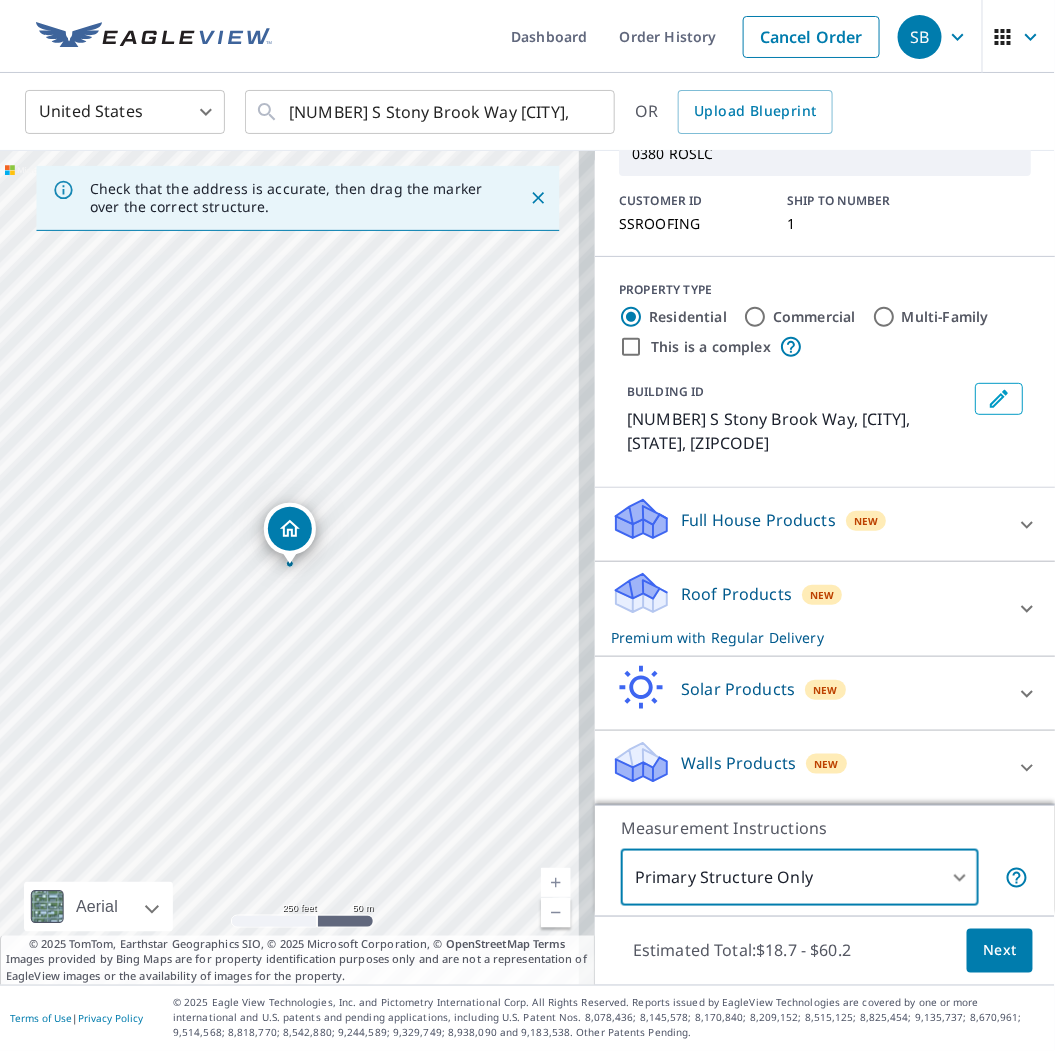 click on "Roof Products" at bounding box center (736, 594) 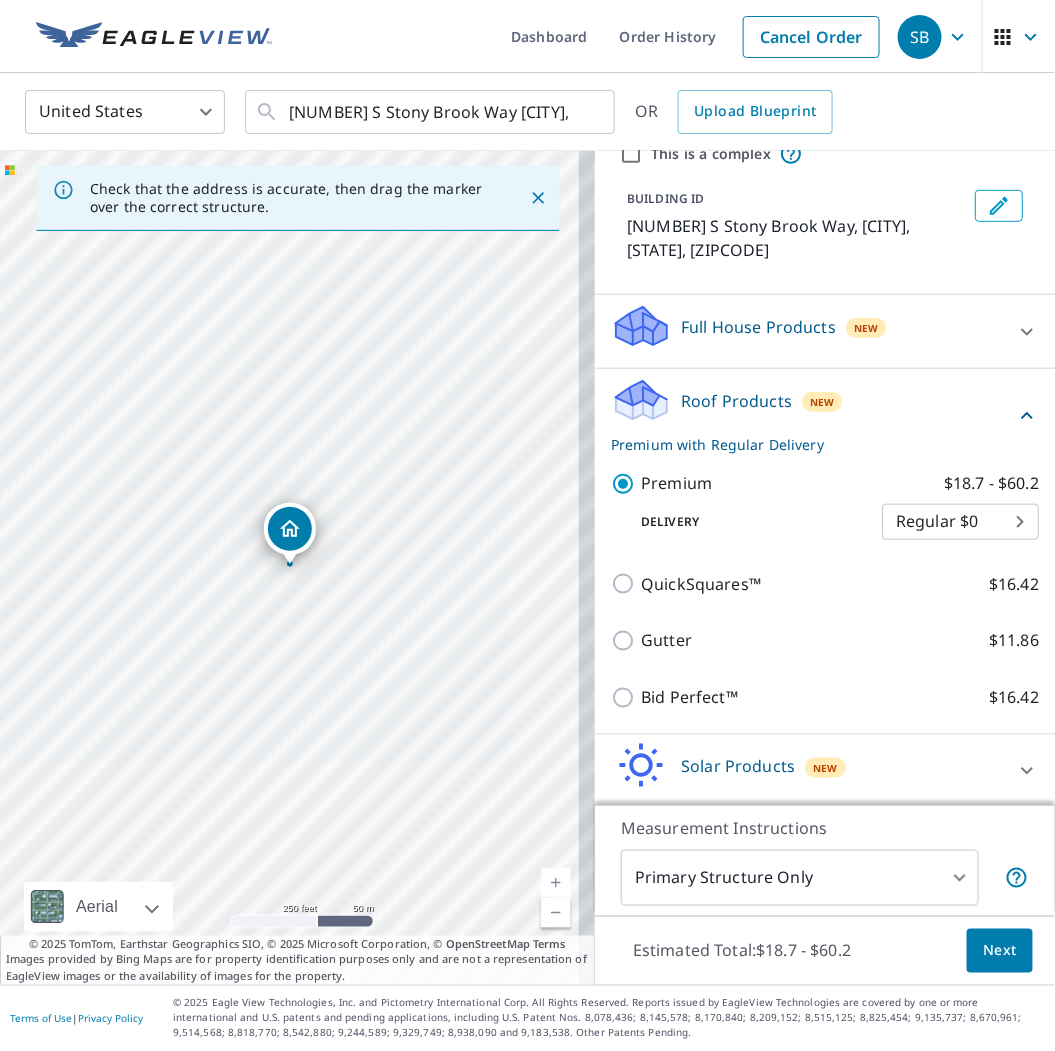 scroll, scrollTop: 341, scrollLeft: 0, axis: vertical 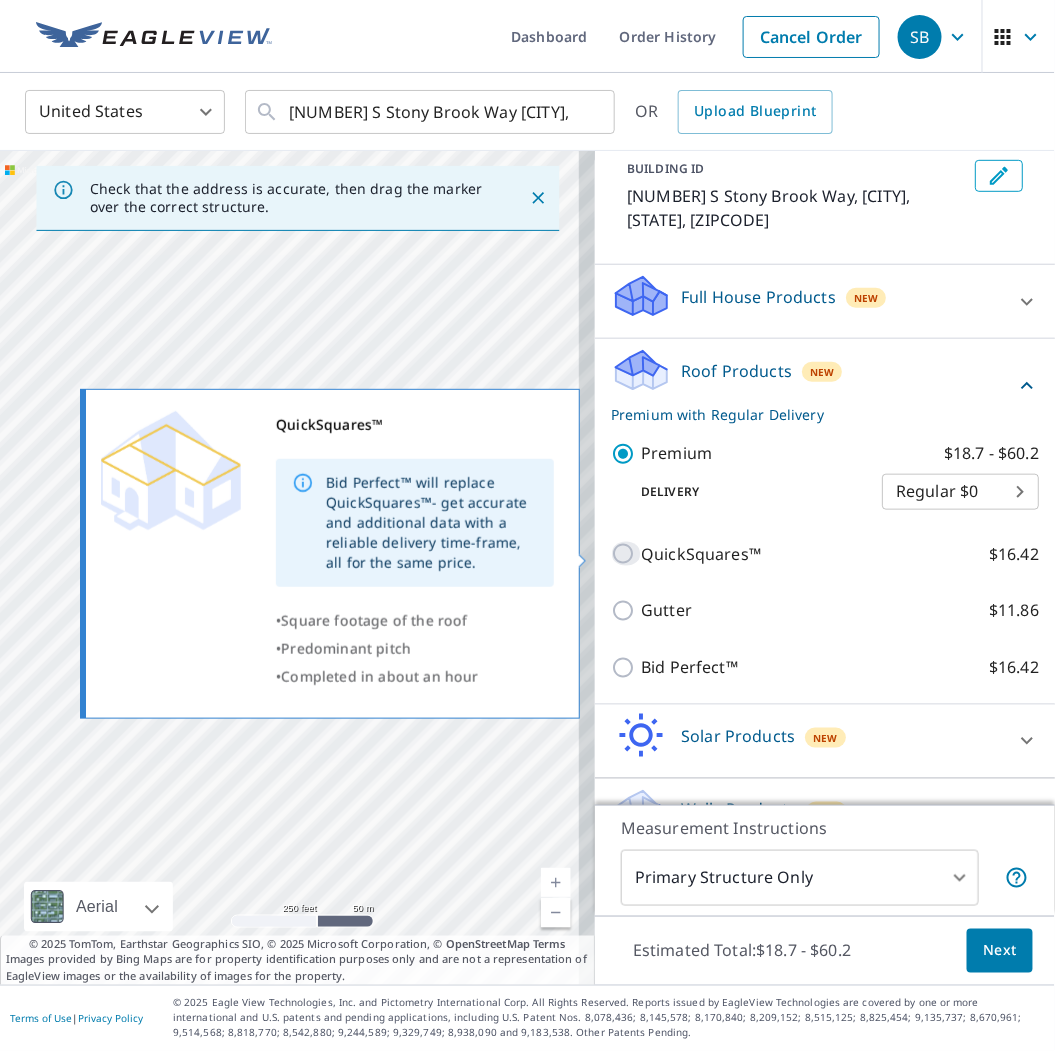 click on "QuickSquares™ $16.42" at bounding box center [626, 554] 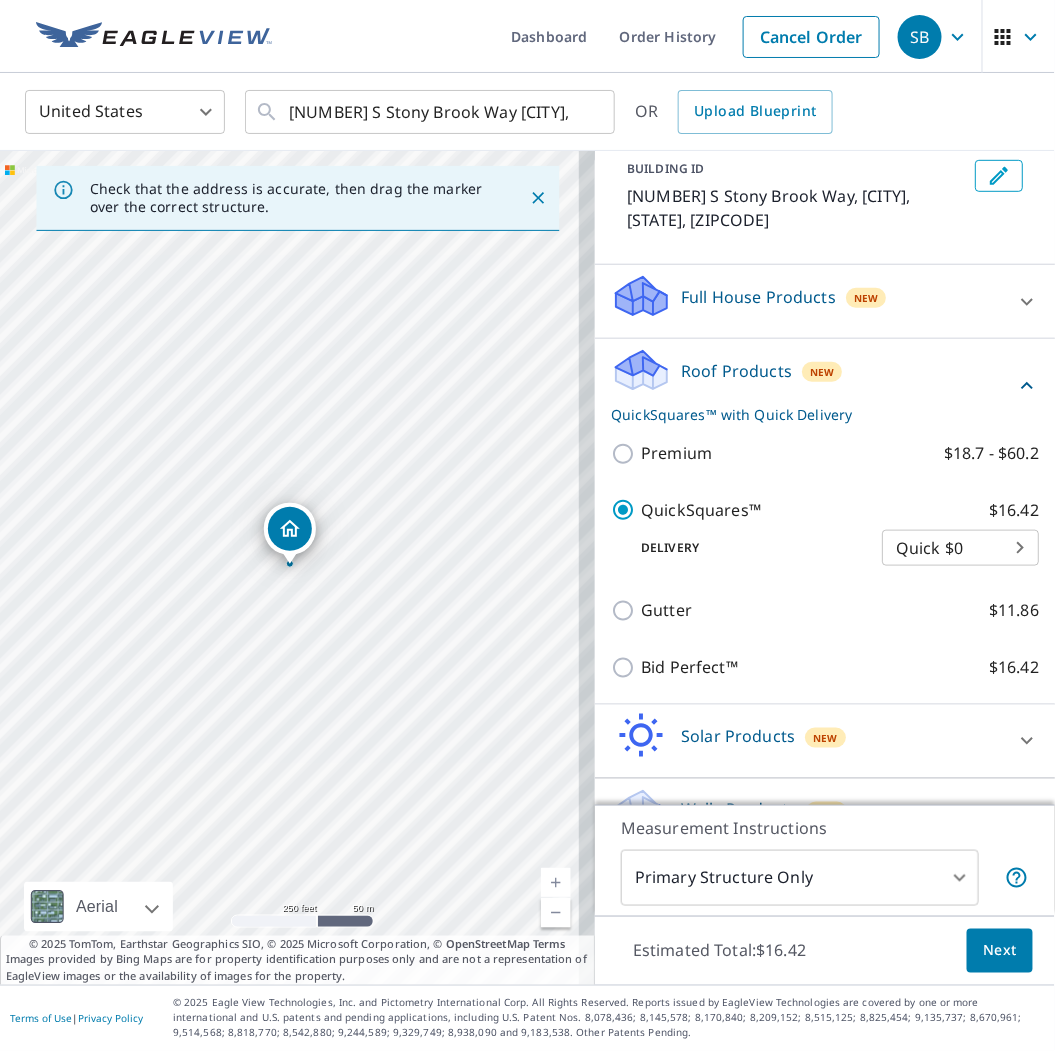 click on "Next" at bounding box center [1000, 951] 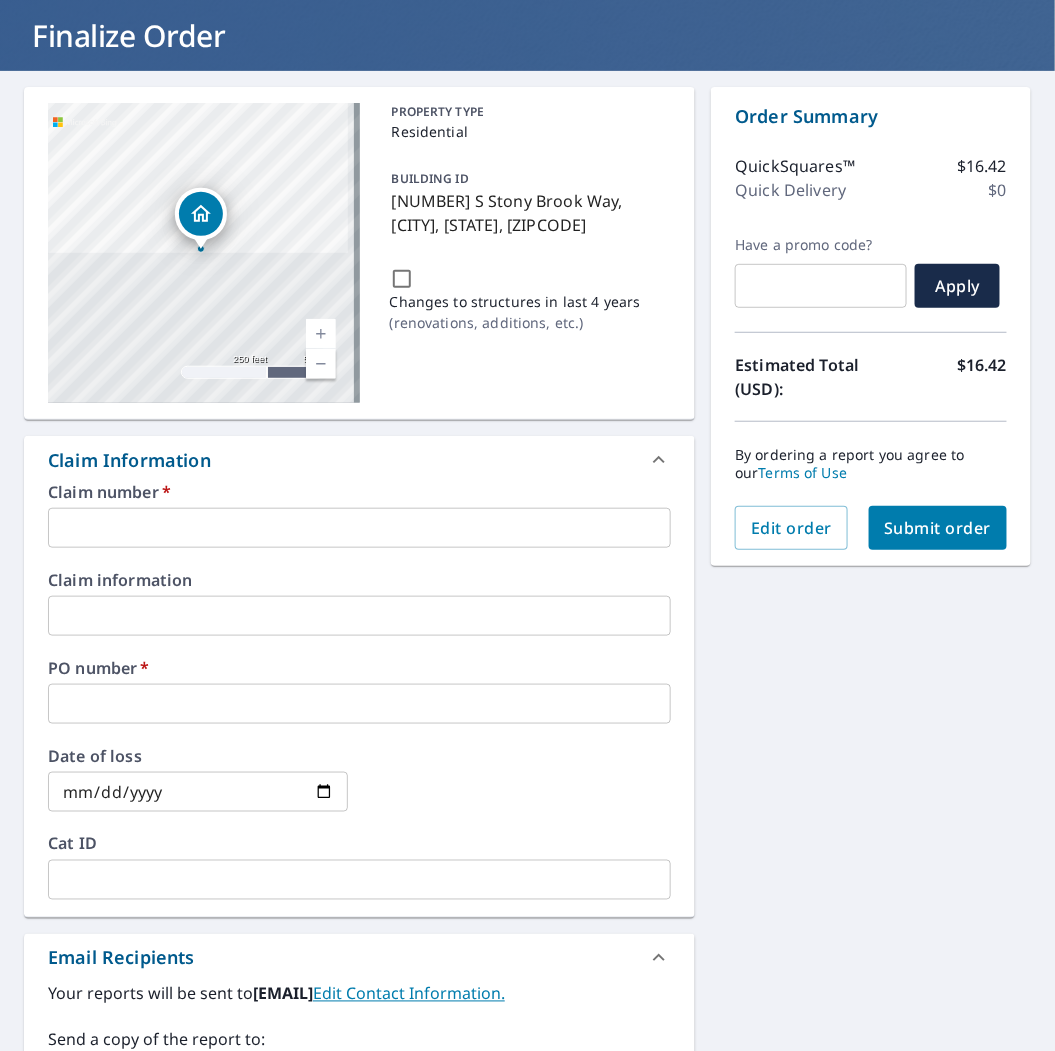 scroll, scrollTop: 222, scrollLeft: 0, axis: vertical 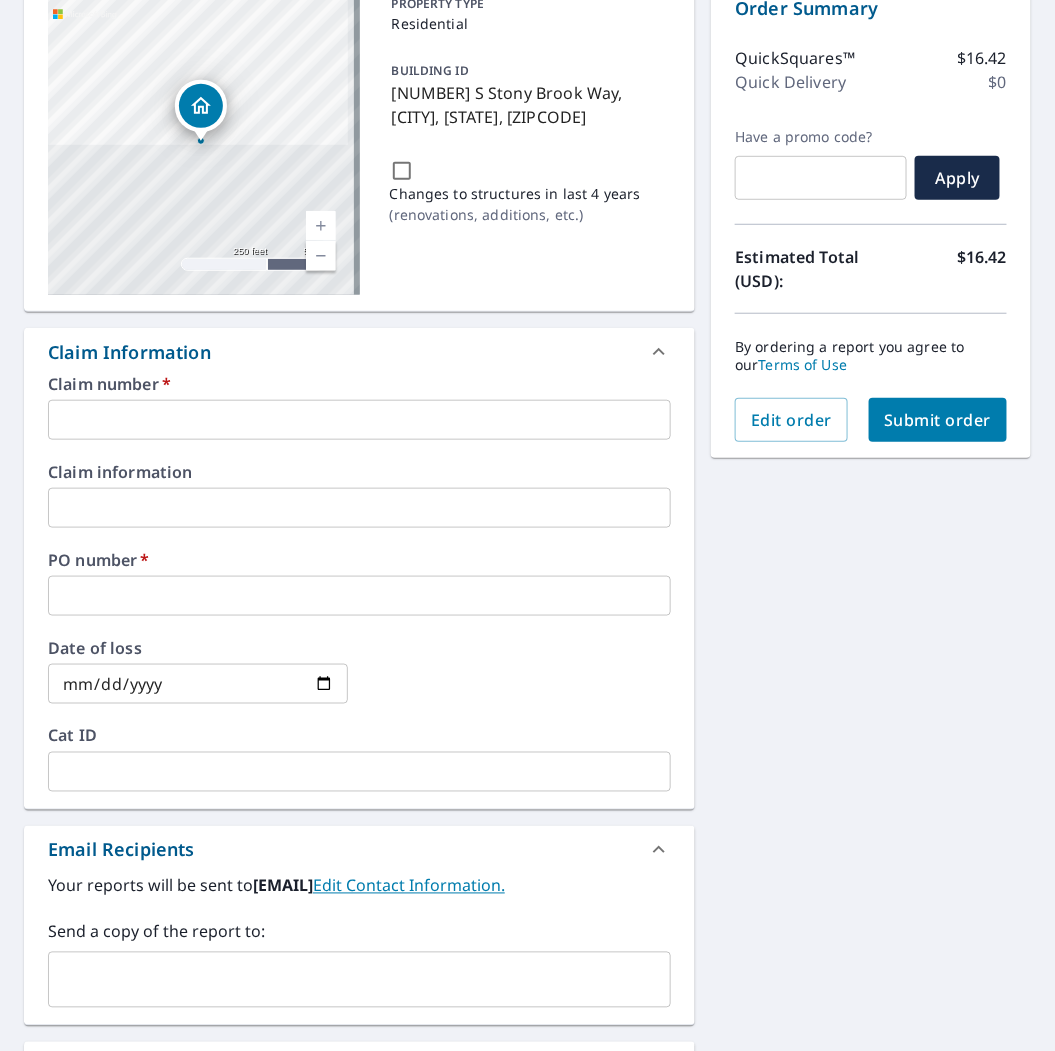 click at bounding box center [359, 420] 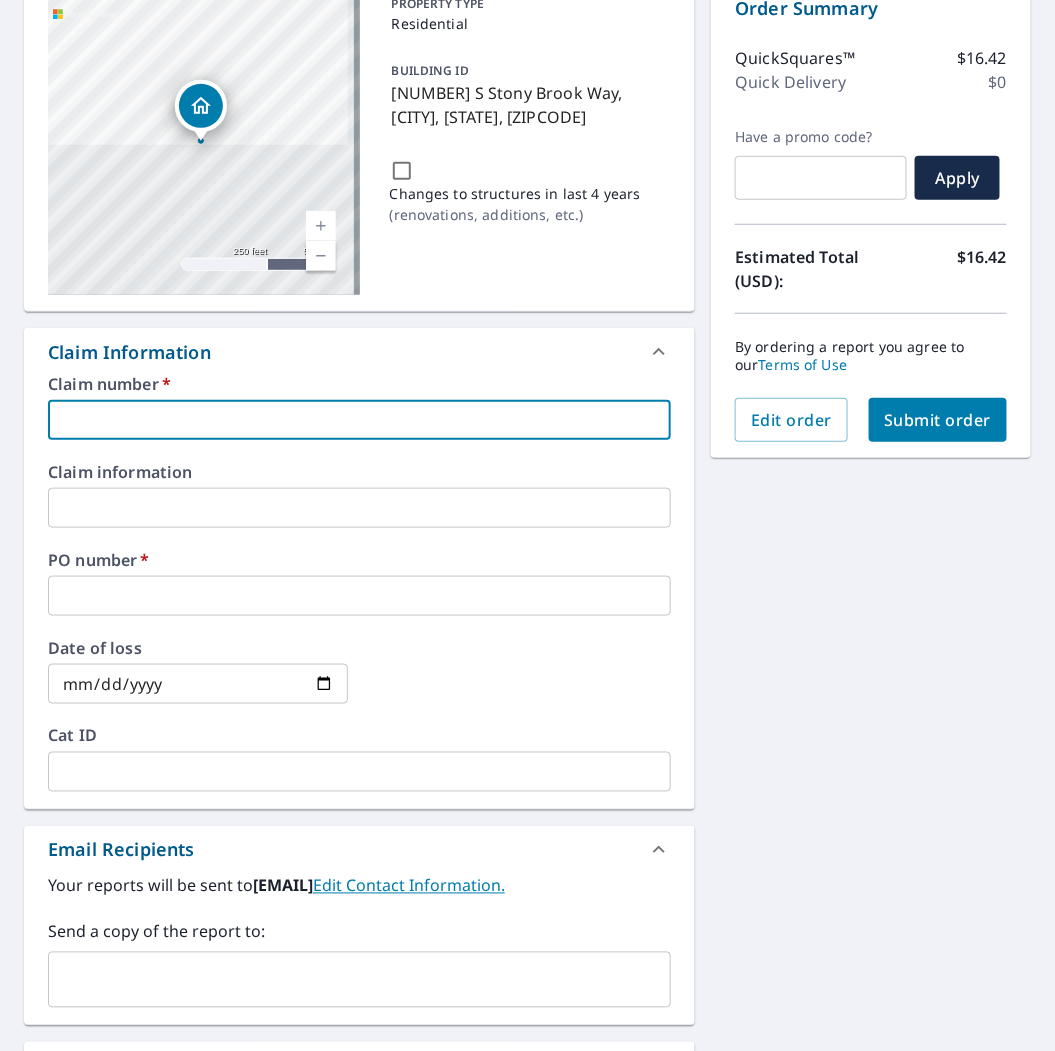 type on "SSROOFING" 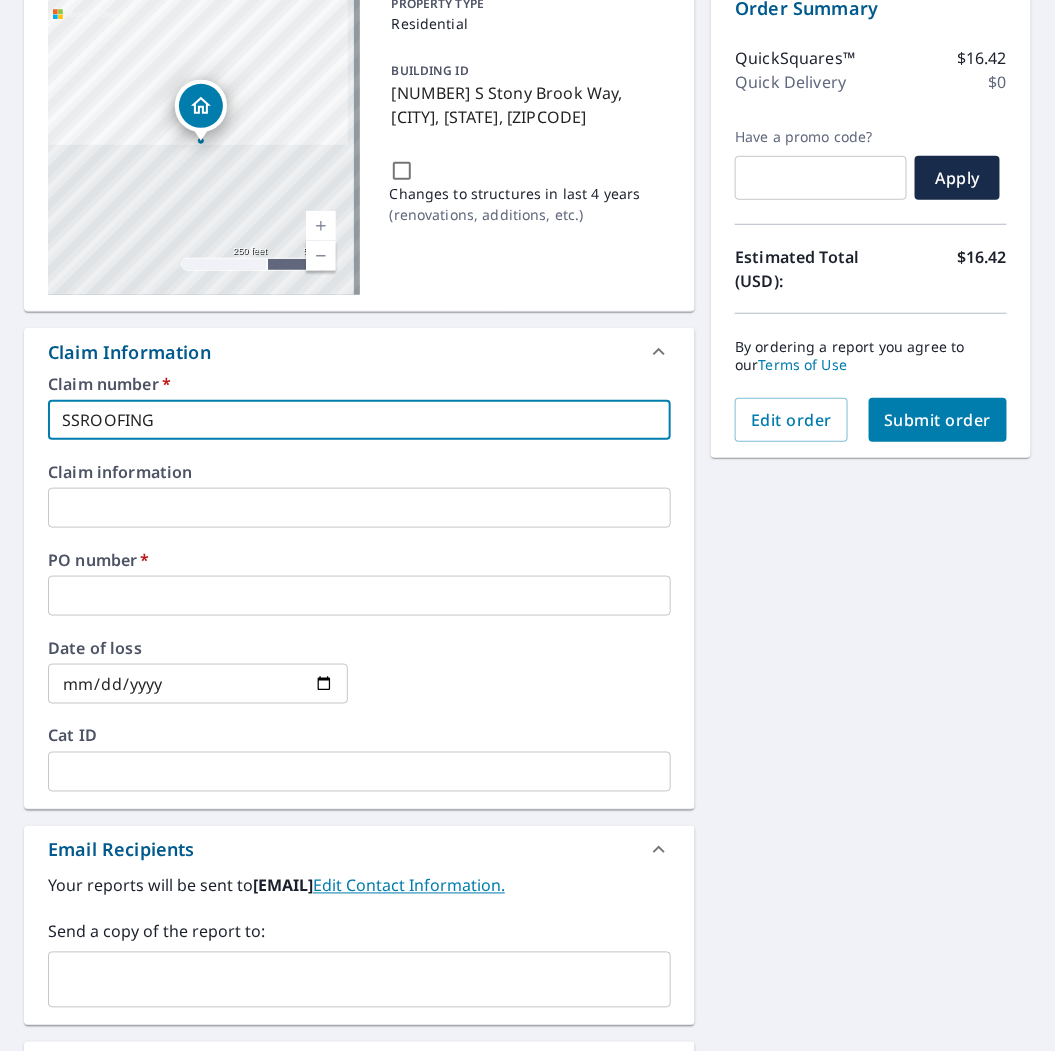 checkbox on "true" 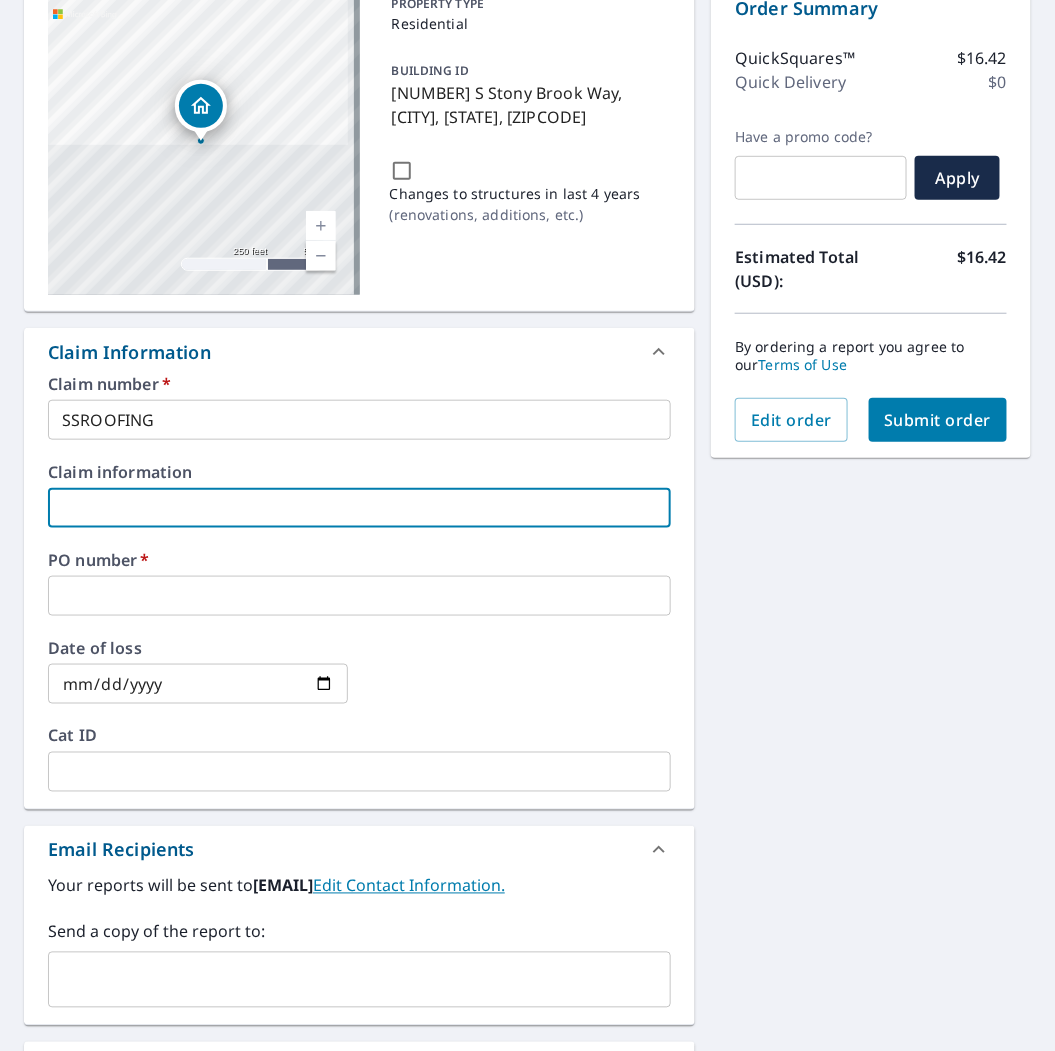 click at bounding box center (359, 596) 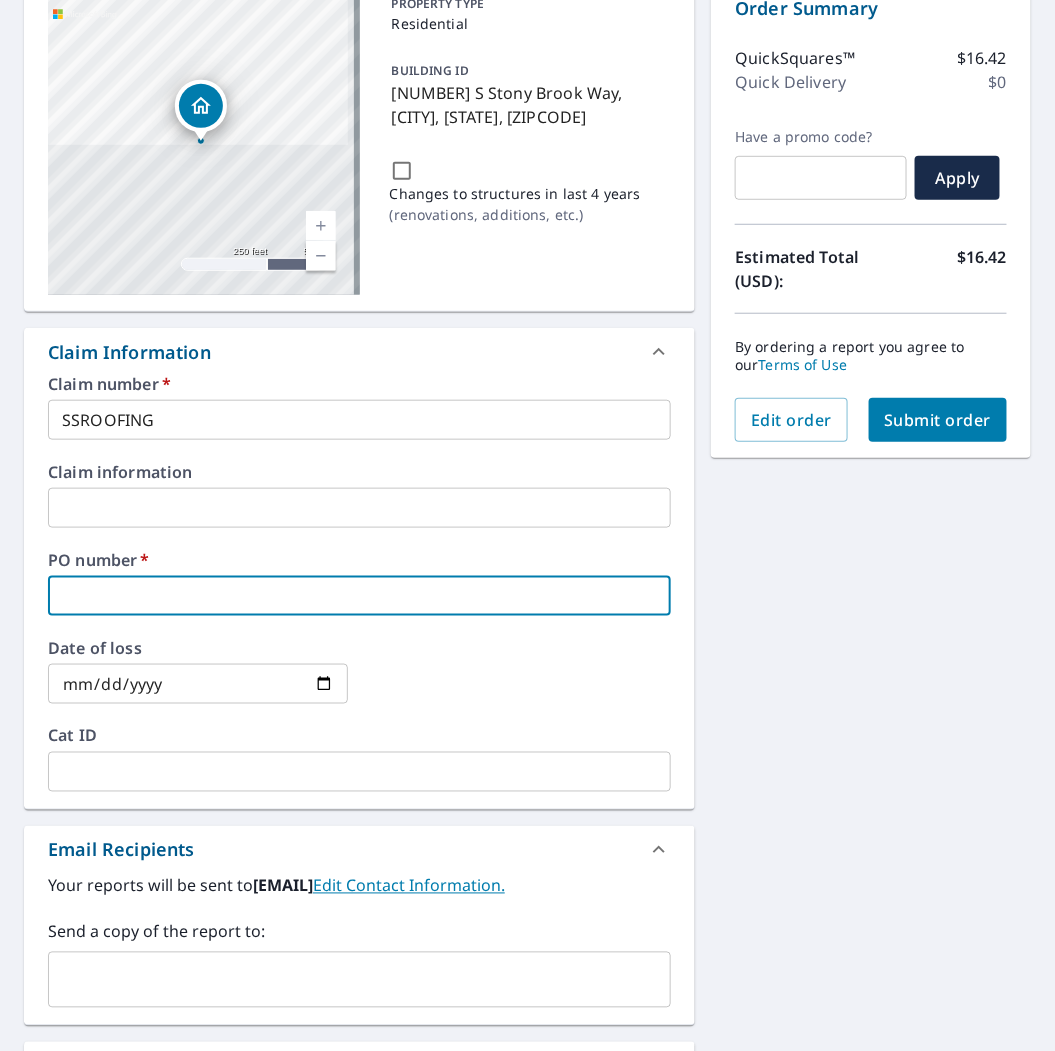 type on "S" 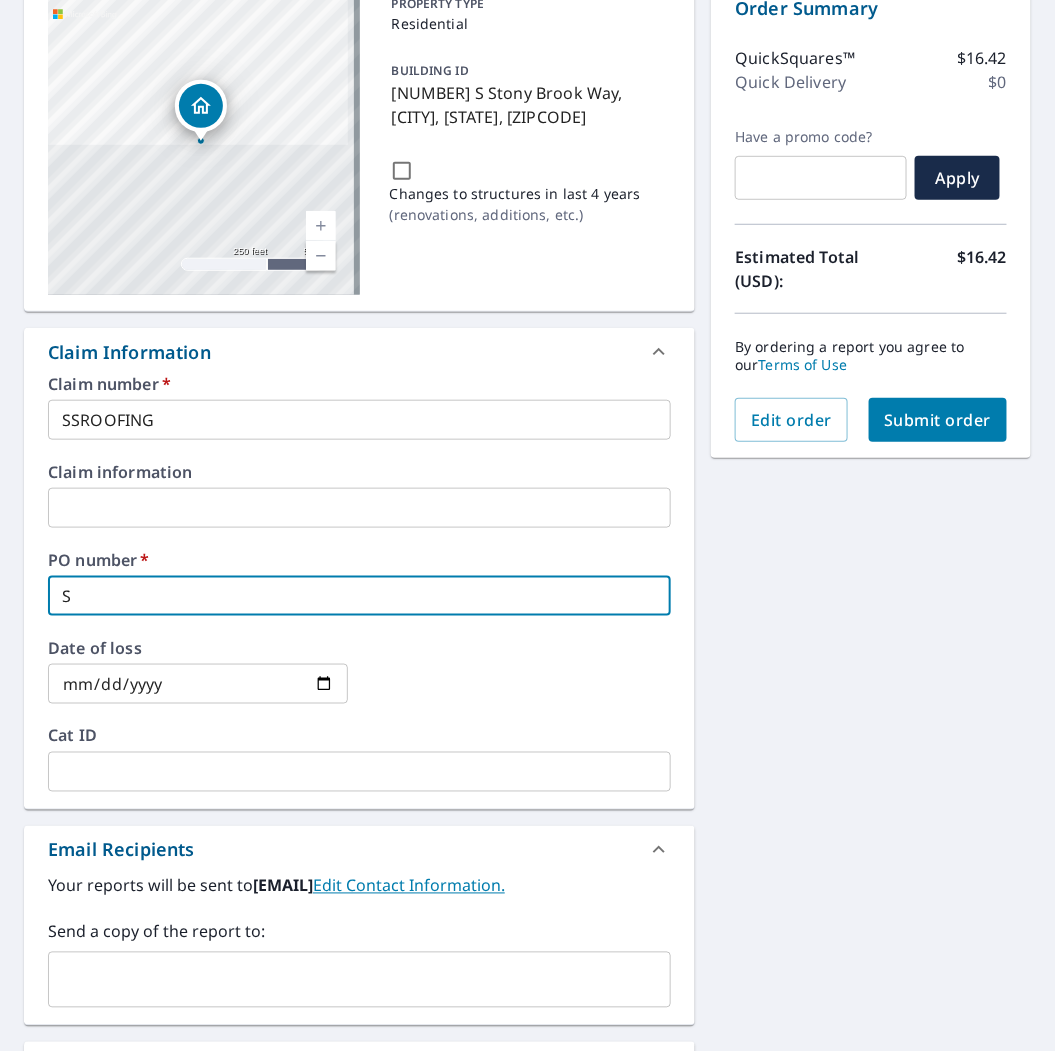 type on "SA" 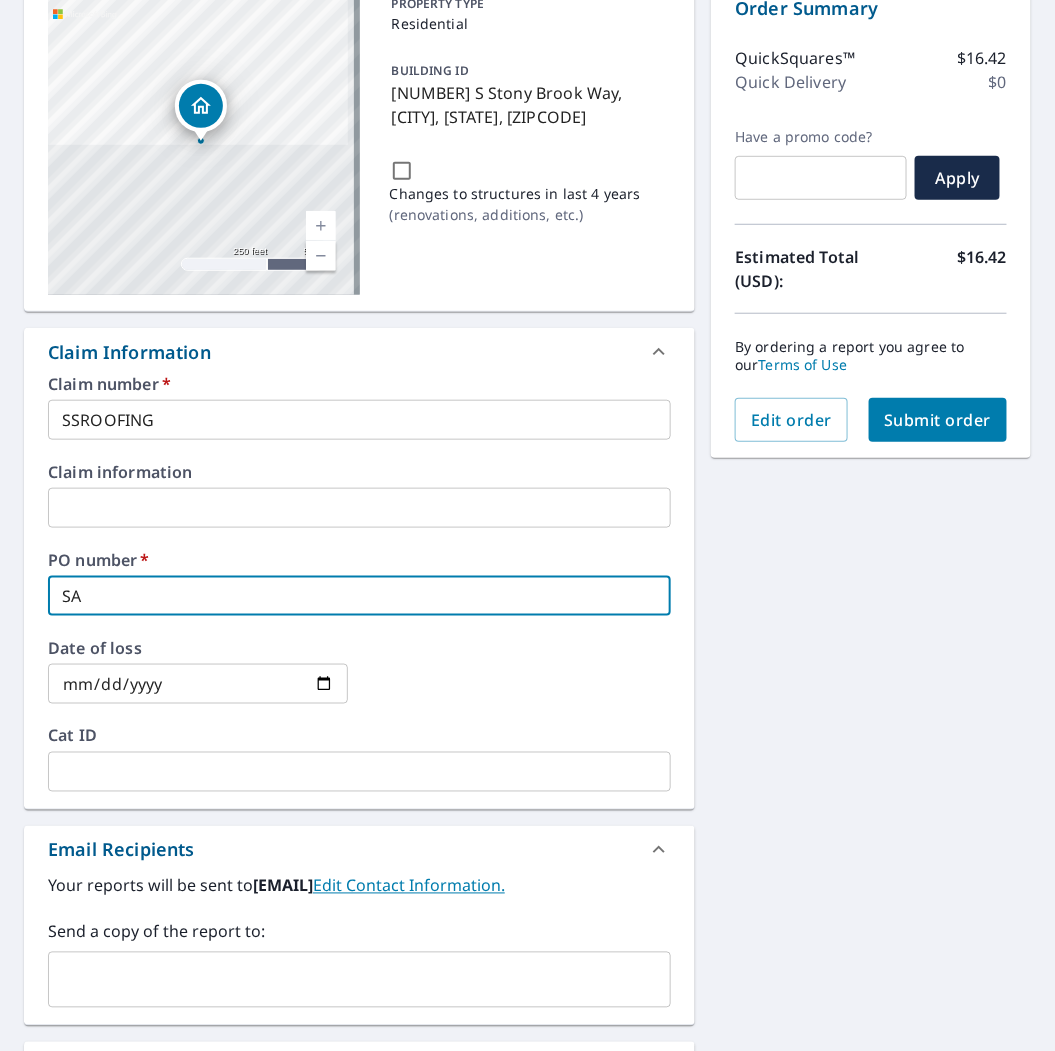 checkbox on "true" 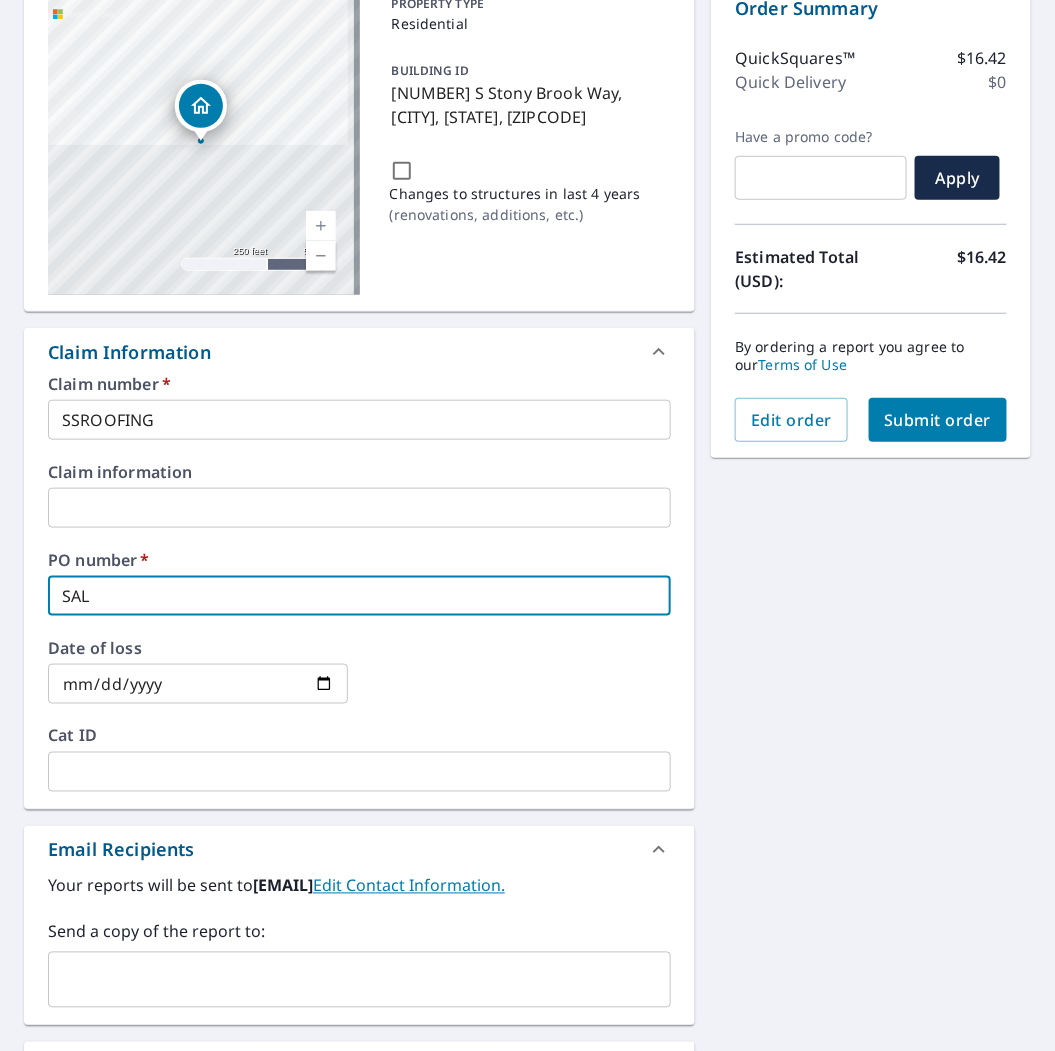 type on "SALT" 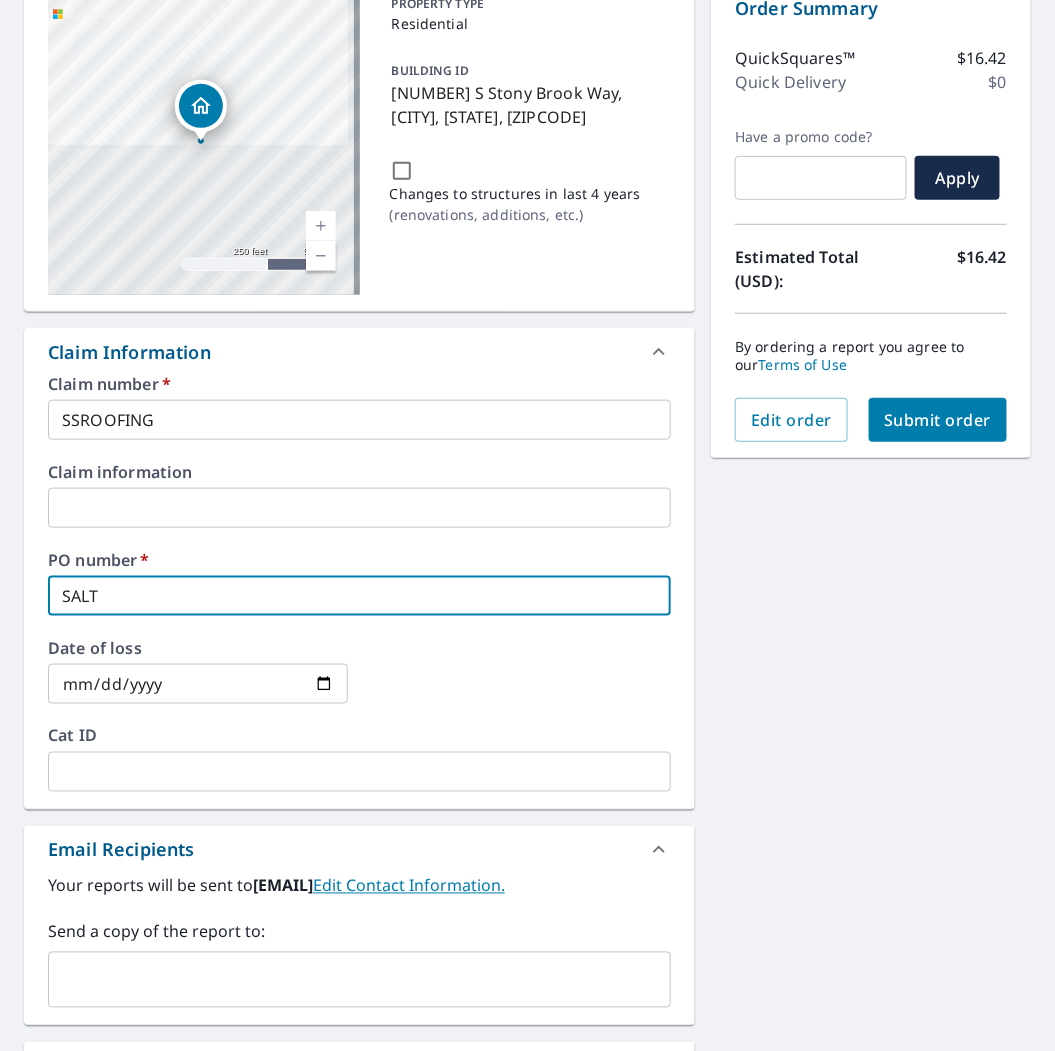 type on "SALT" 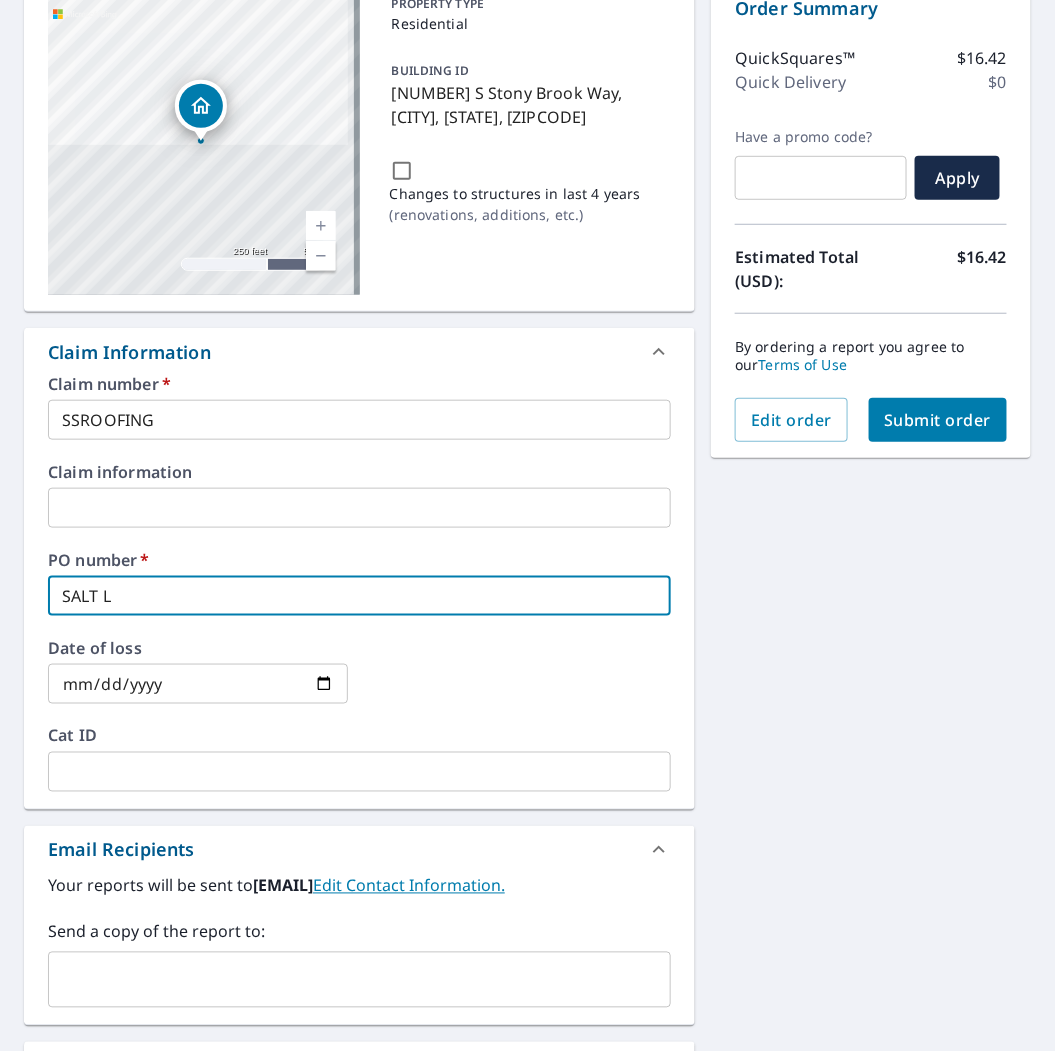 type on "SALT LA" 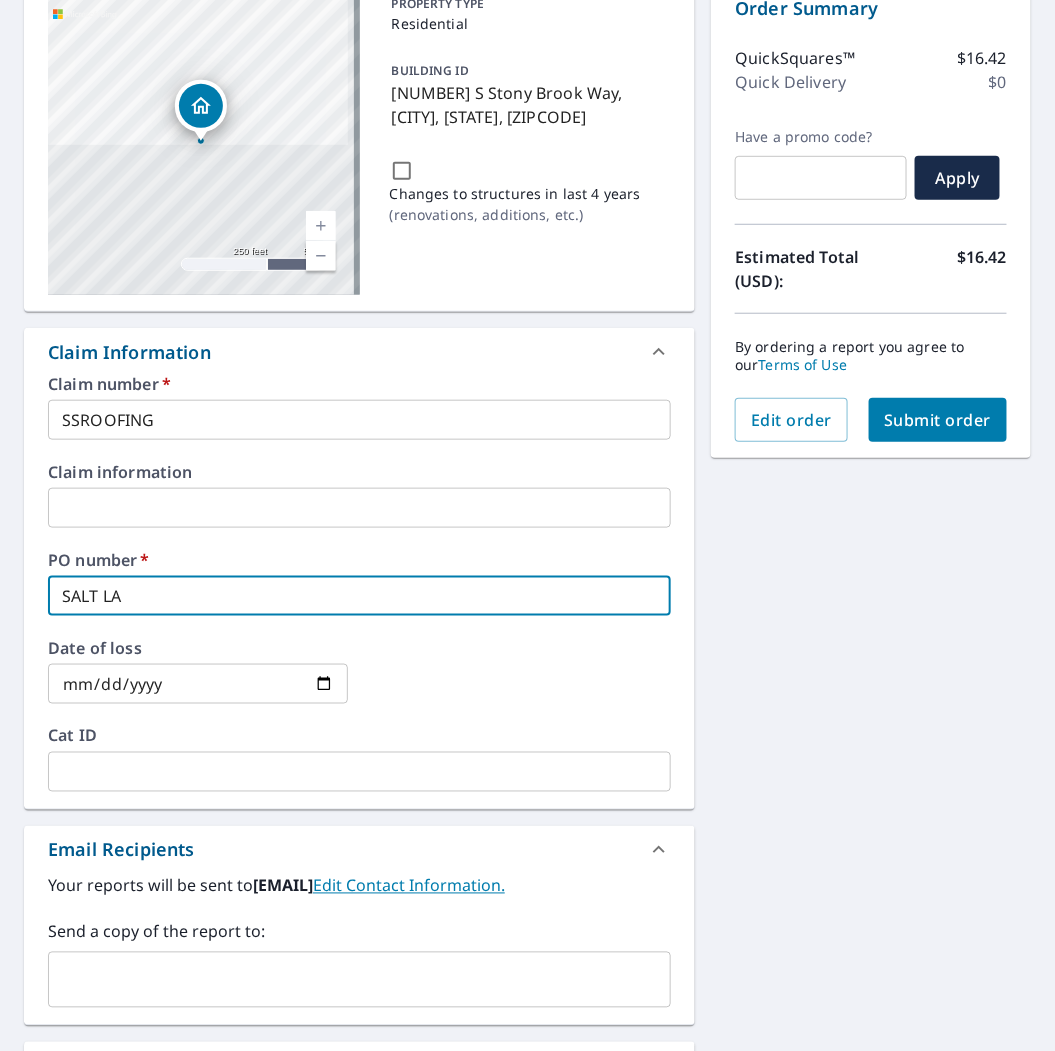 type on "SALT LAE" 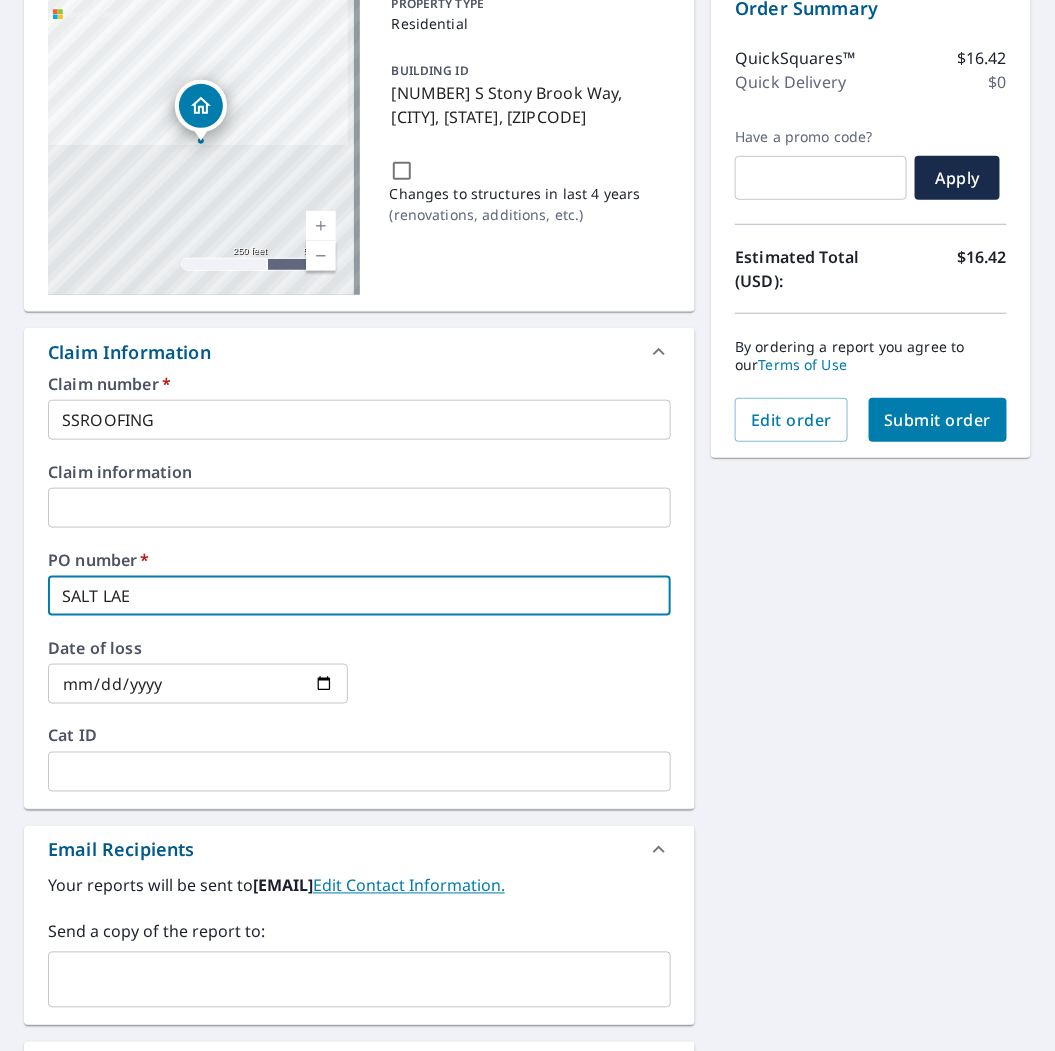 type on "SALT LAEK" 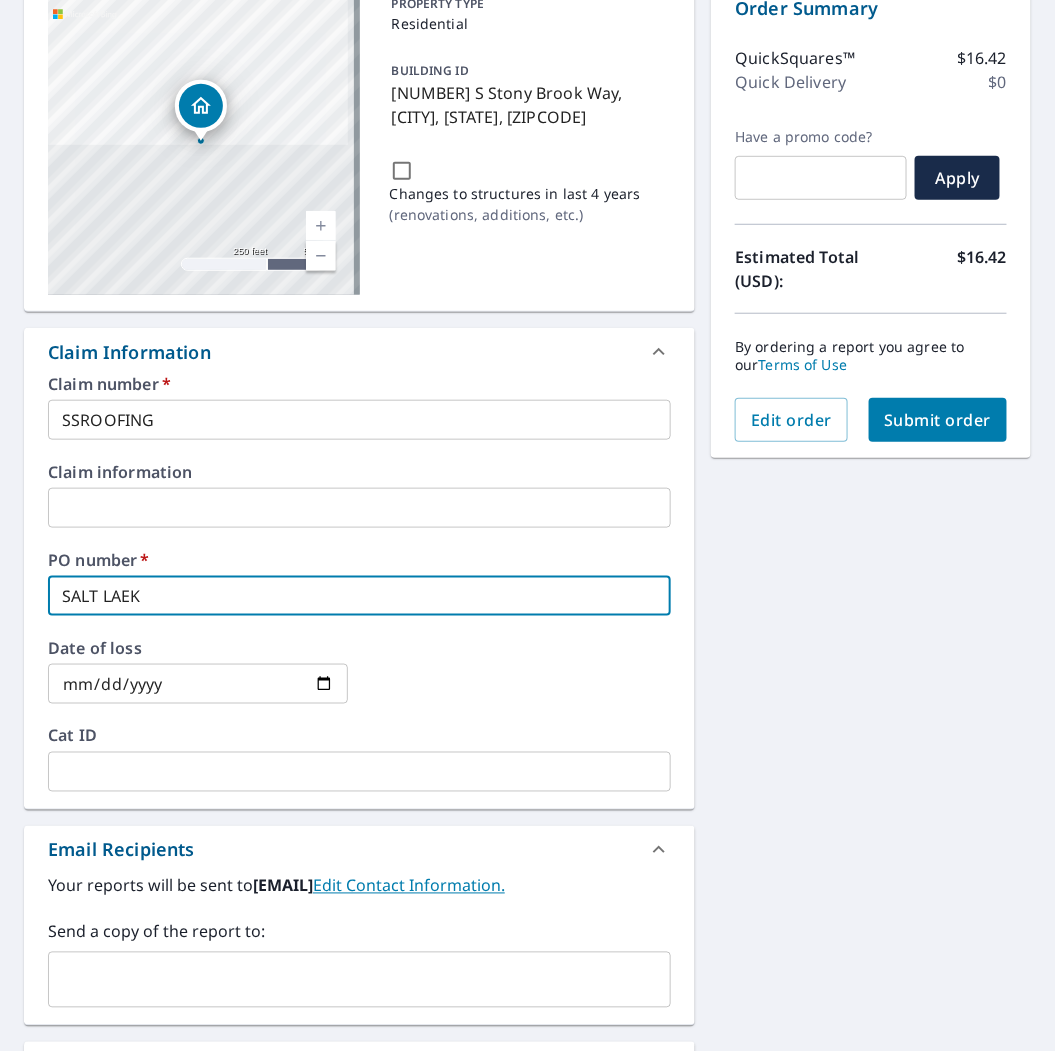 type on "SALT LAEK" 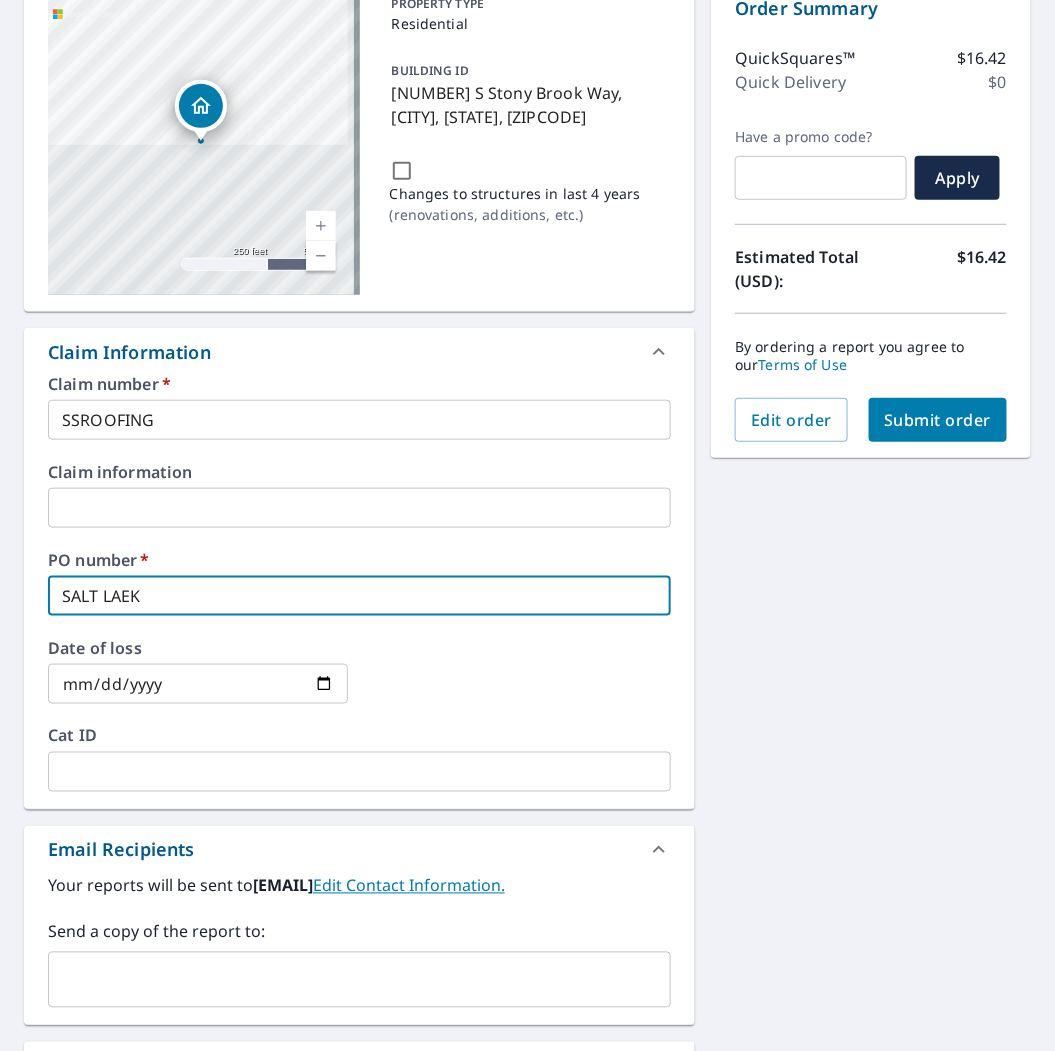 type on "SALT LAEK" 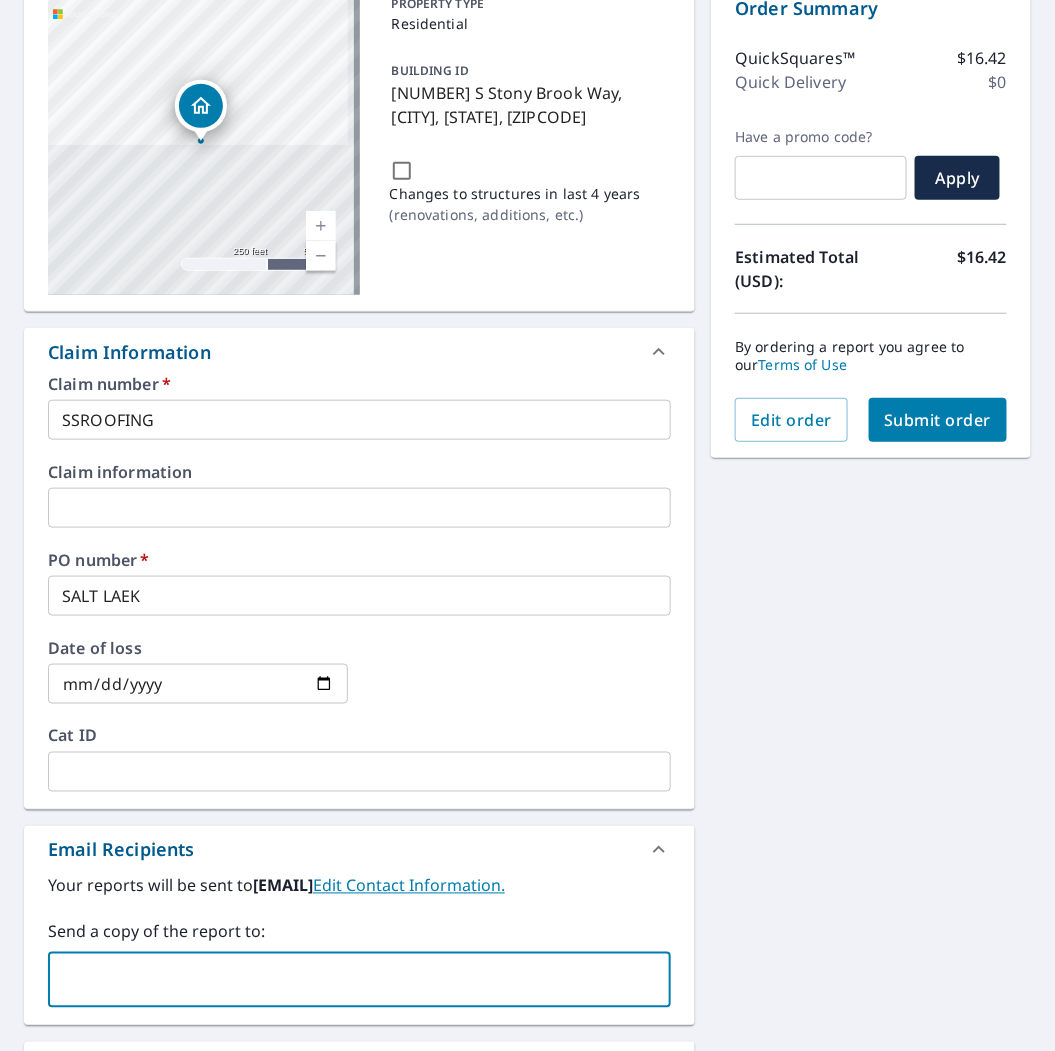 paste on "[EMAIL]" 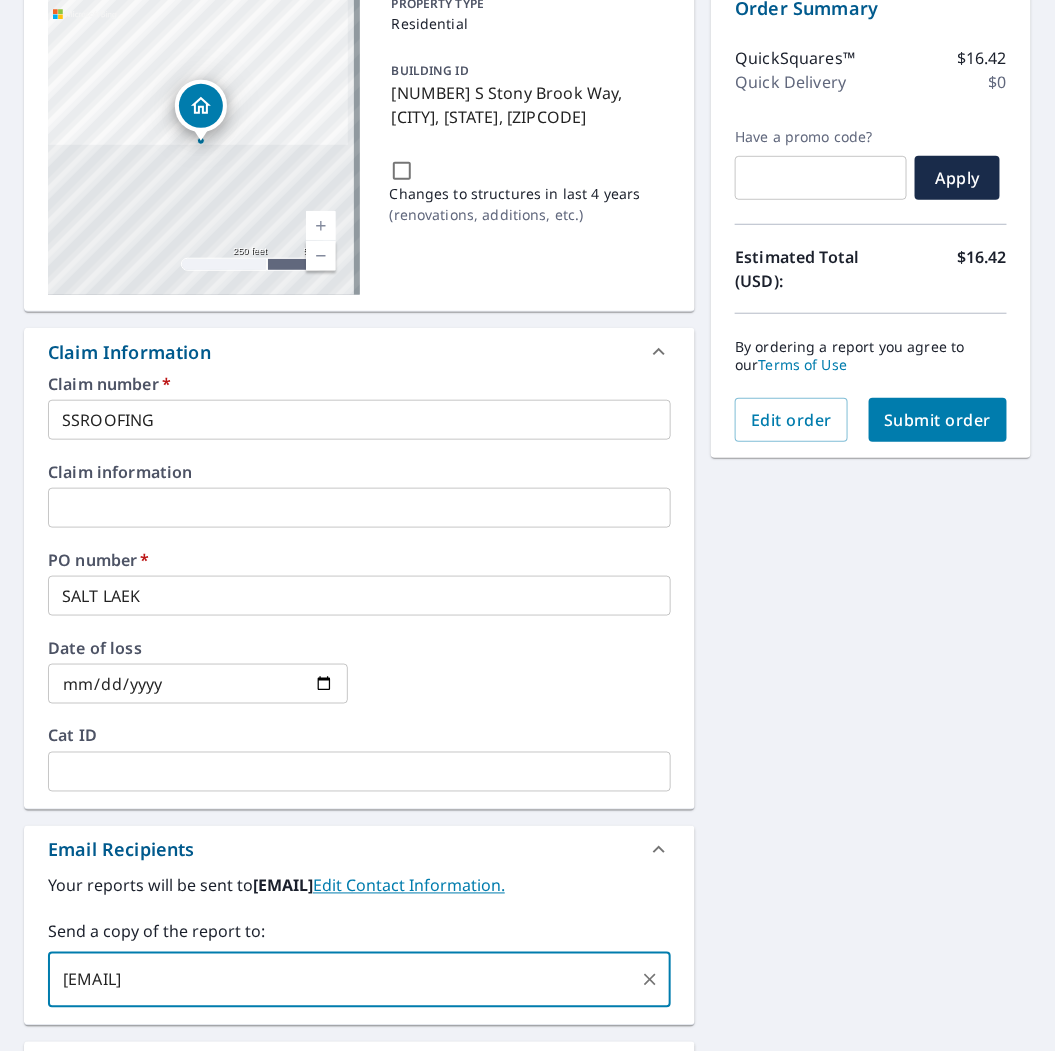 type 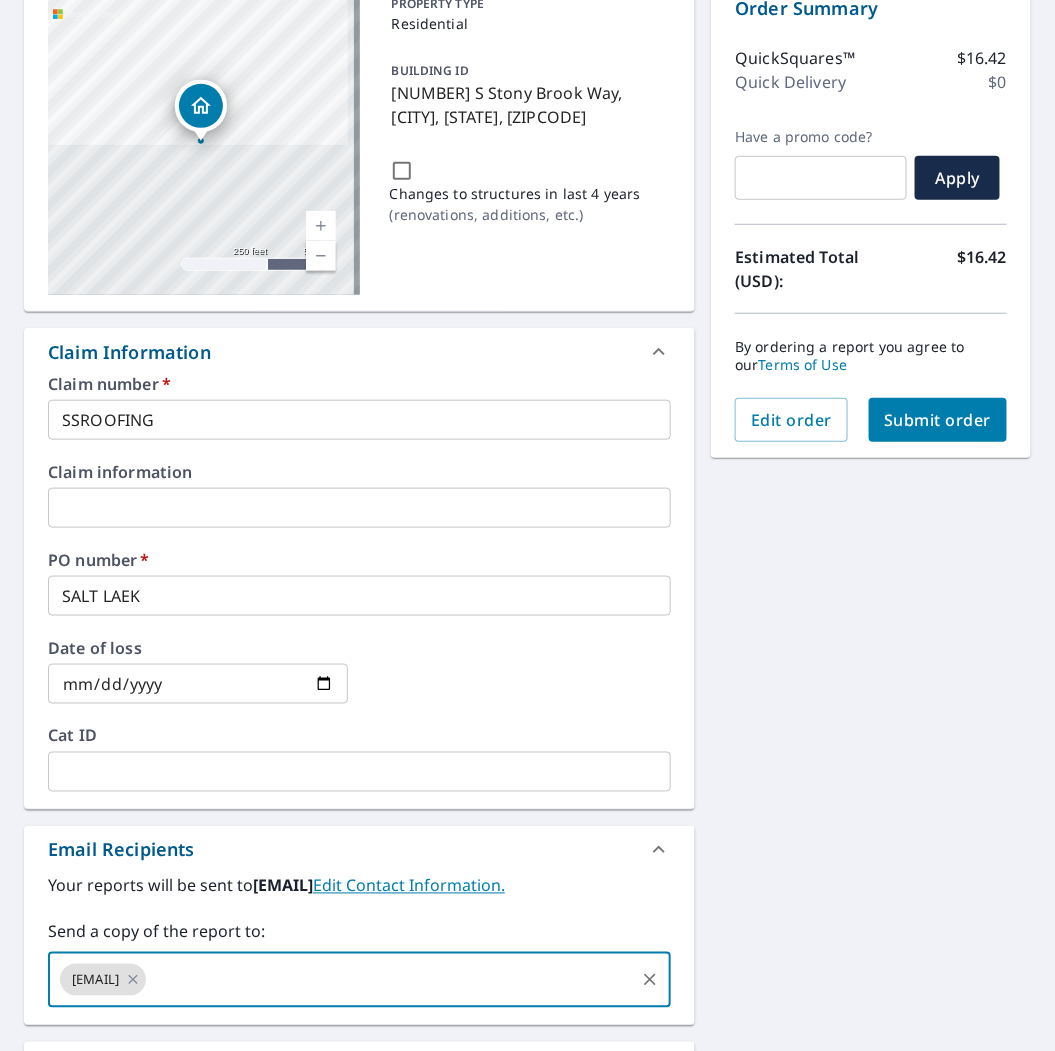 click on "Submit order" at bounding box center [938, 420] 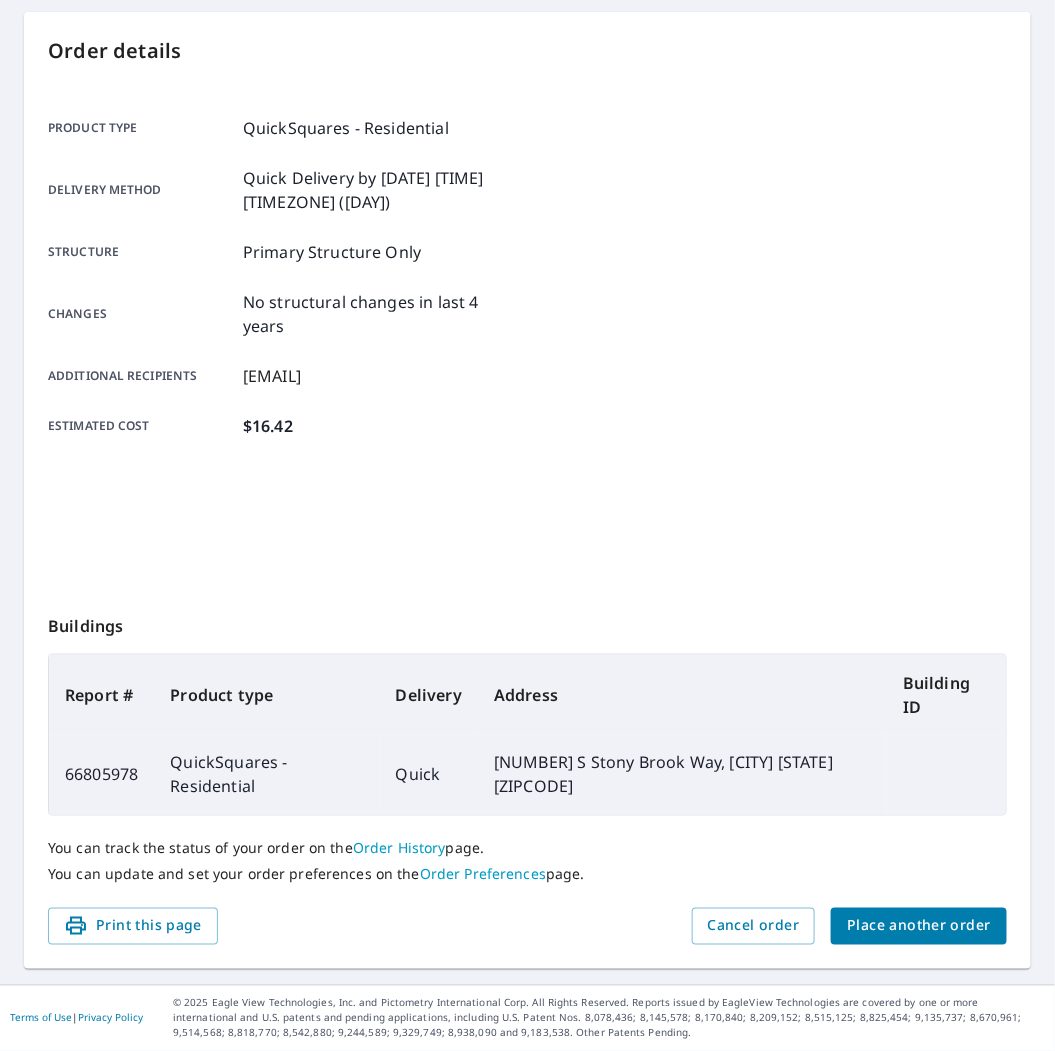 scroll, scrollTop: 188, scrollLeft: 0, axis: vertical 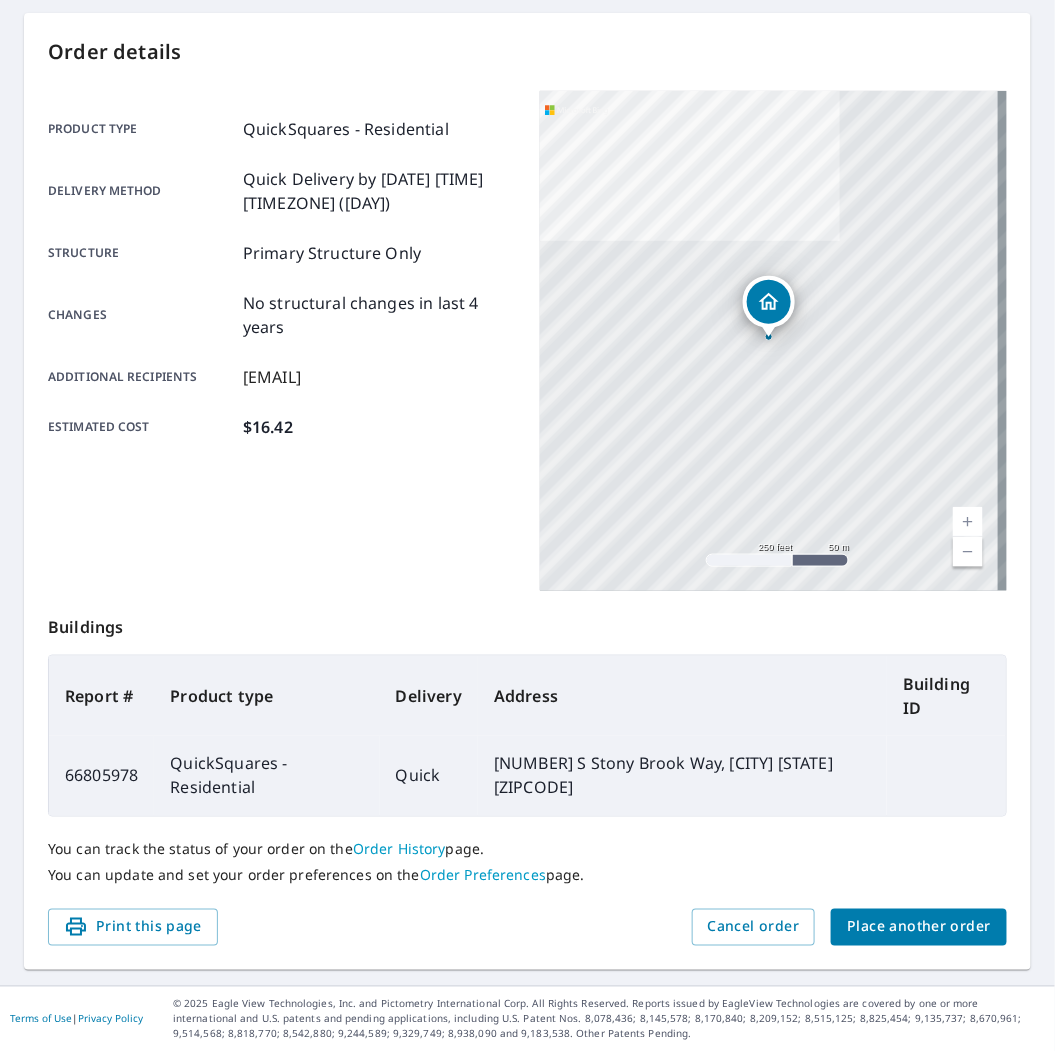 click on "Place another order" at bounding box center [919, 927] 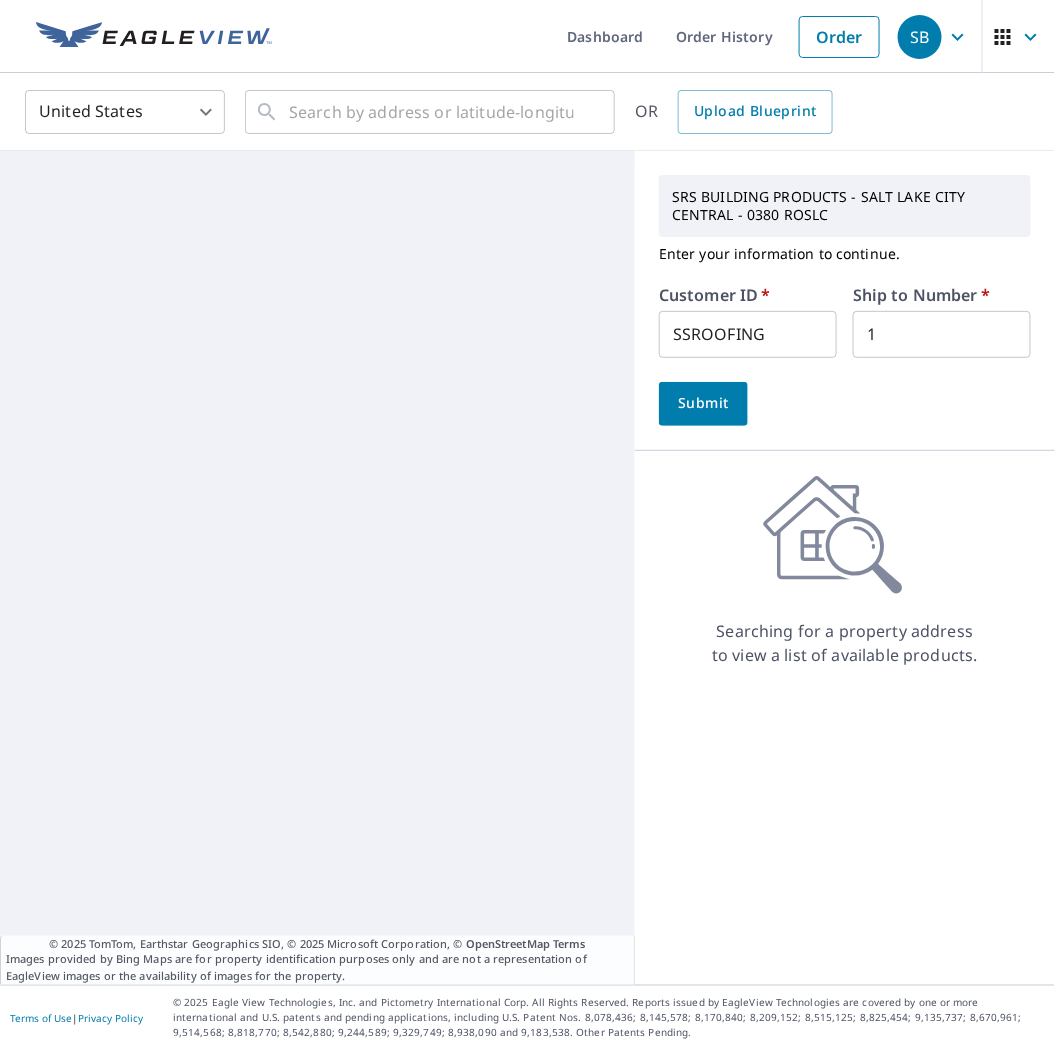 scroll, scrollTop: 0, scrollLeft: 0, axis: both 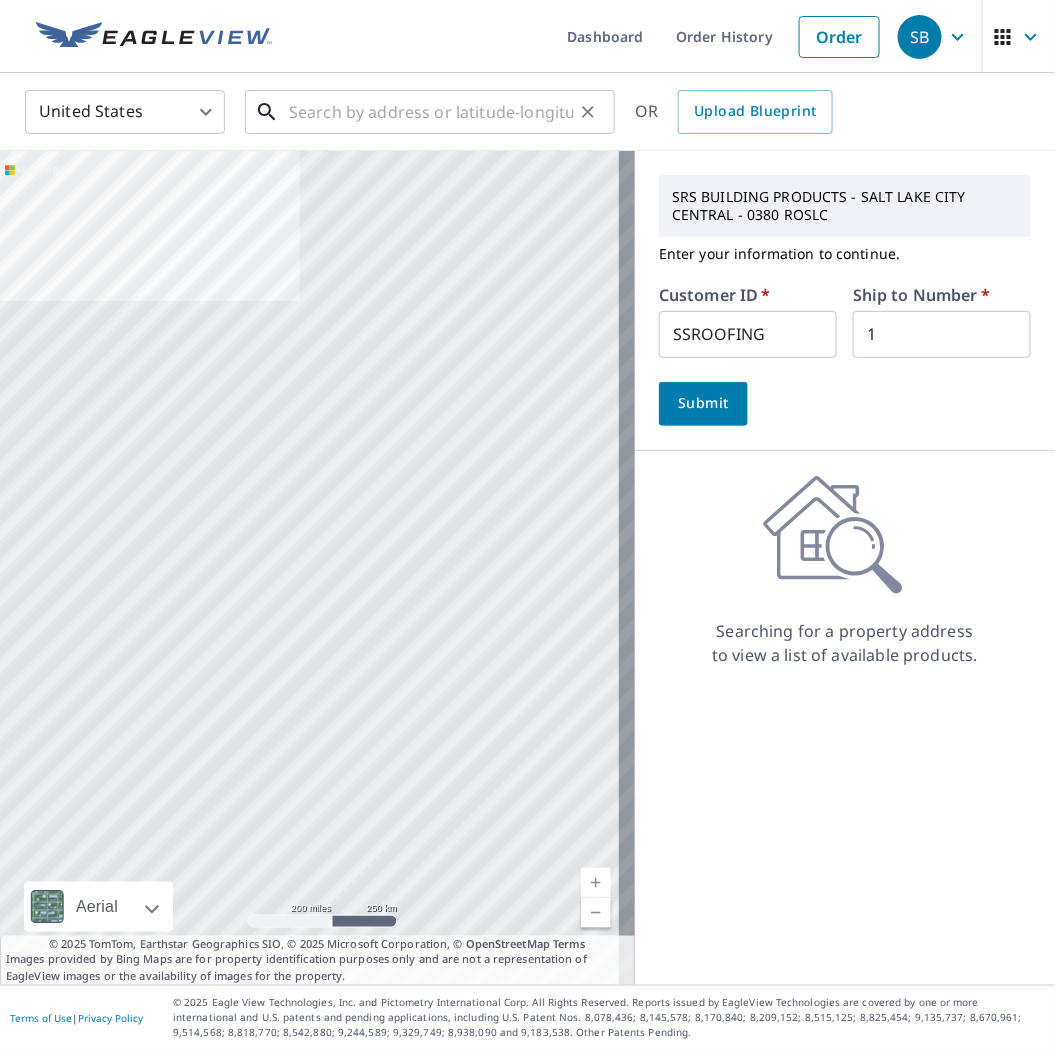 click at bounding box center [431, 112] 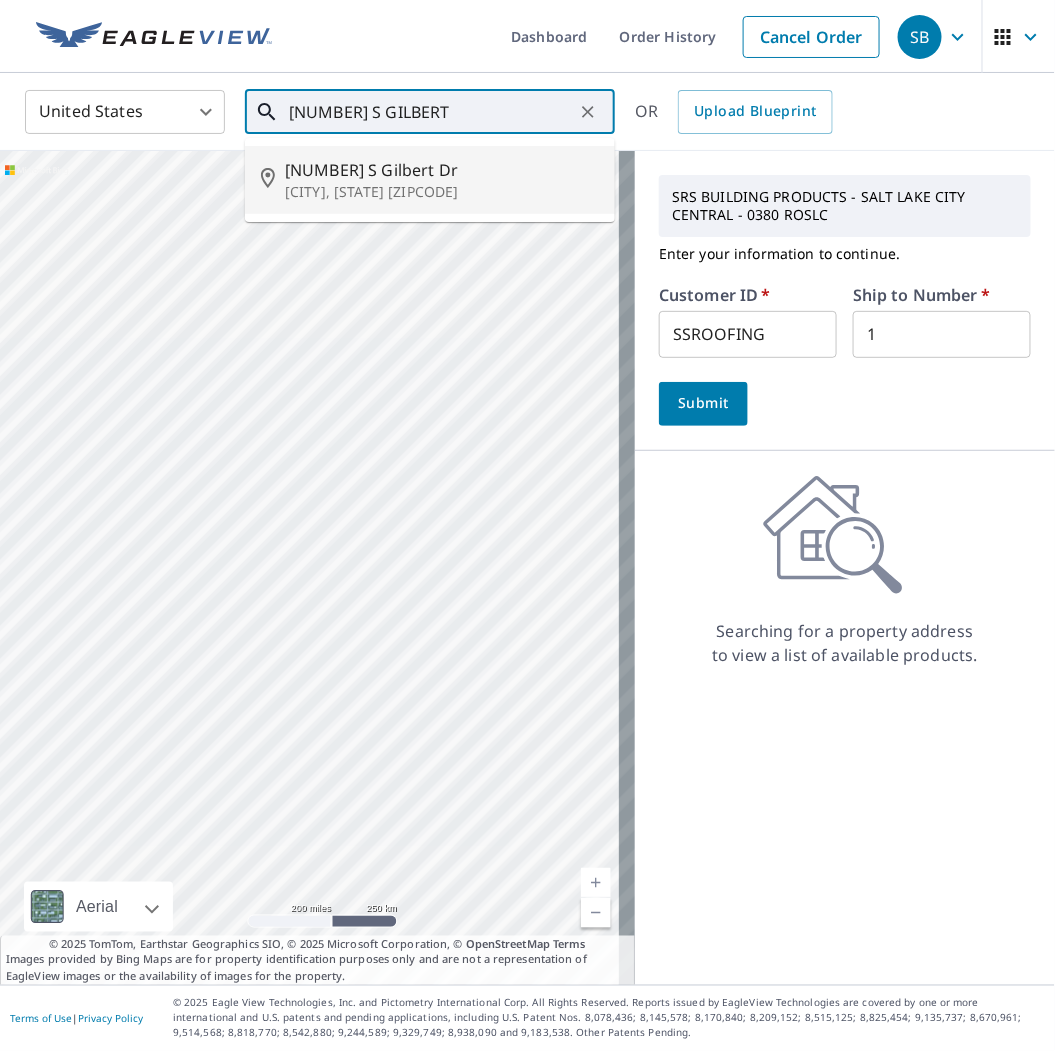 click on "[NUMBER] S Gilbert Dr" at bounding box center [442, 170] 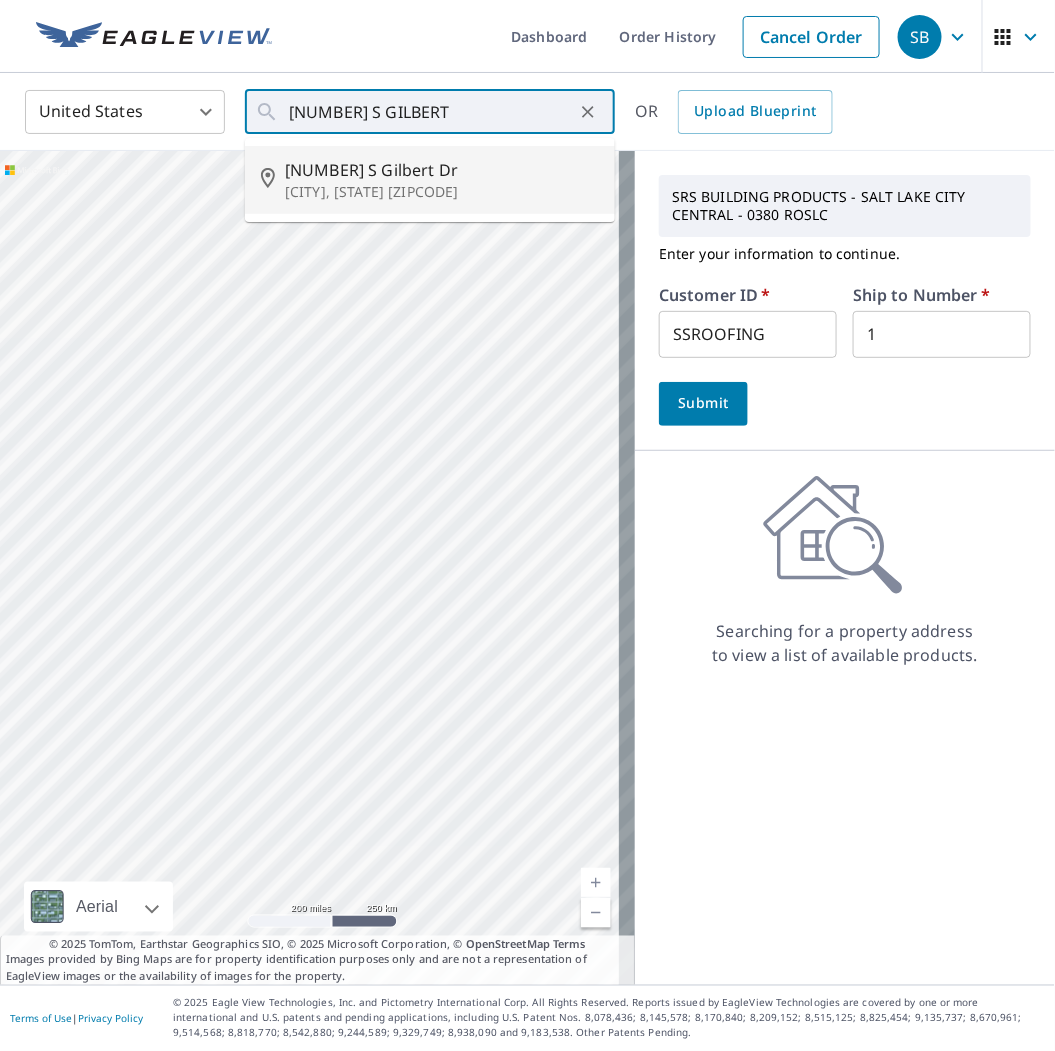 type on "[NUMBER] S Gilbert Dr [CITY], [STATE] [ZIPCODE]" 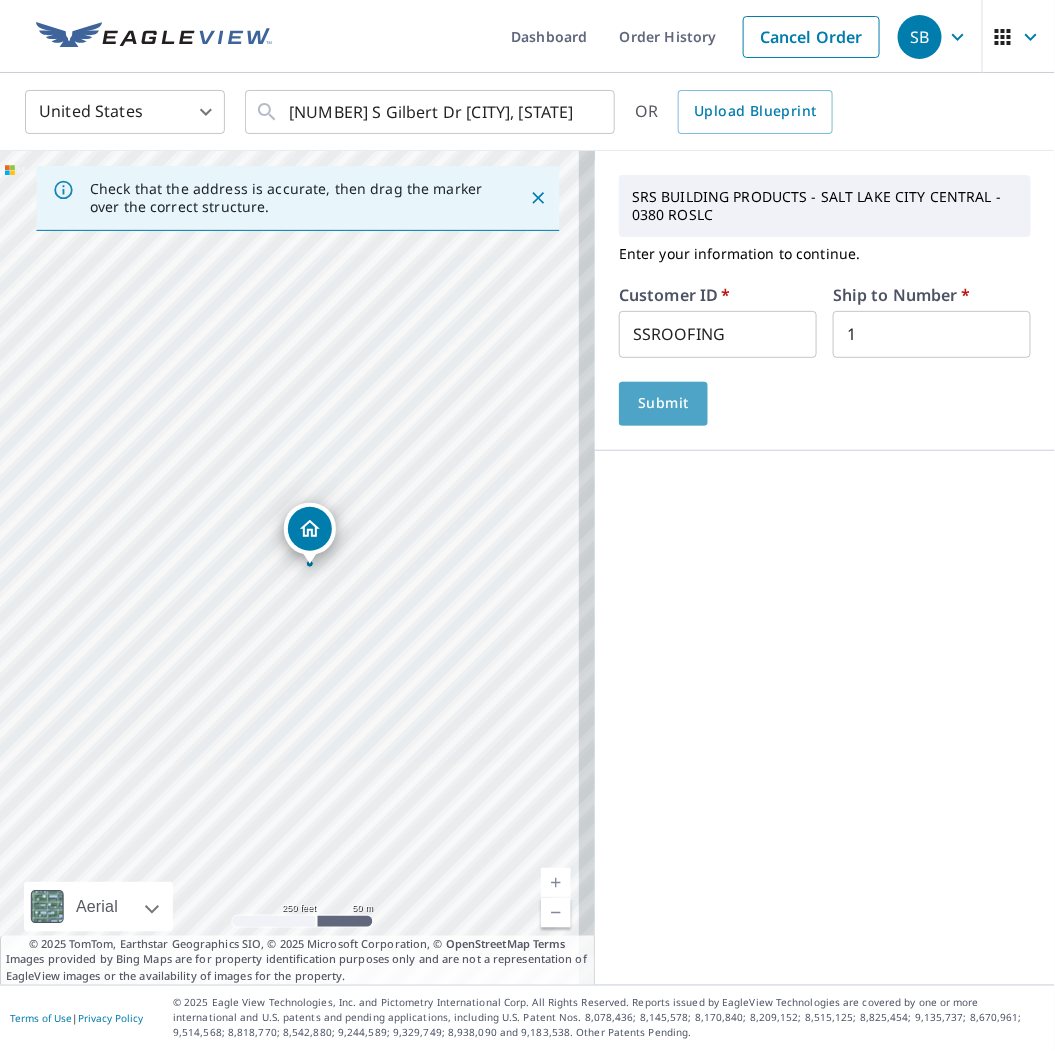click on "Submit" at bounding box center [663, 403] 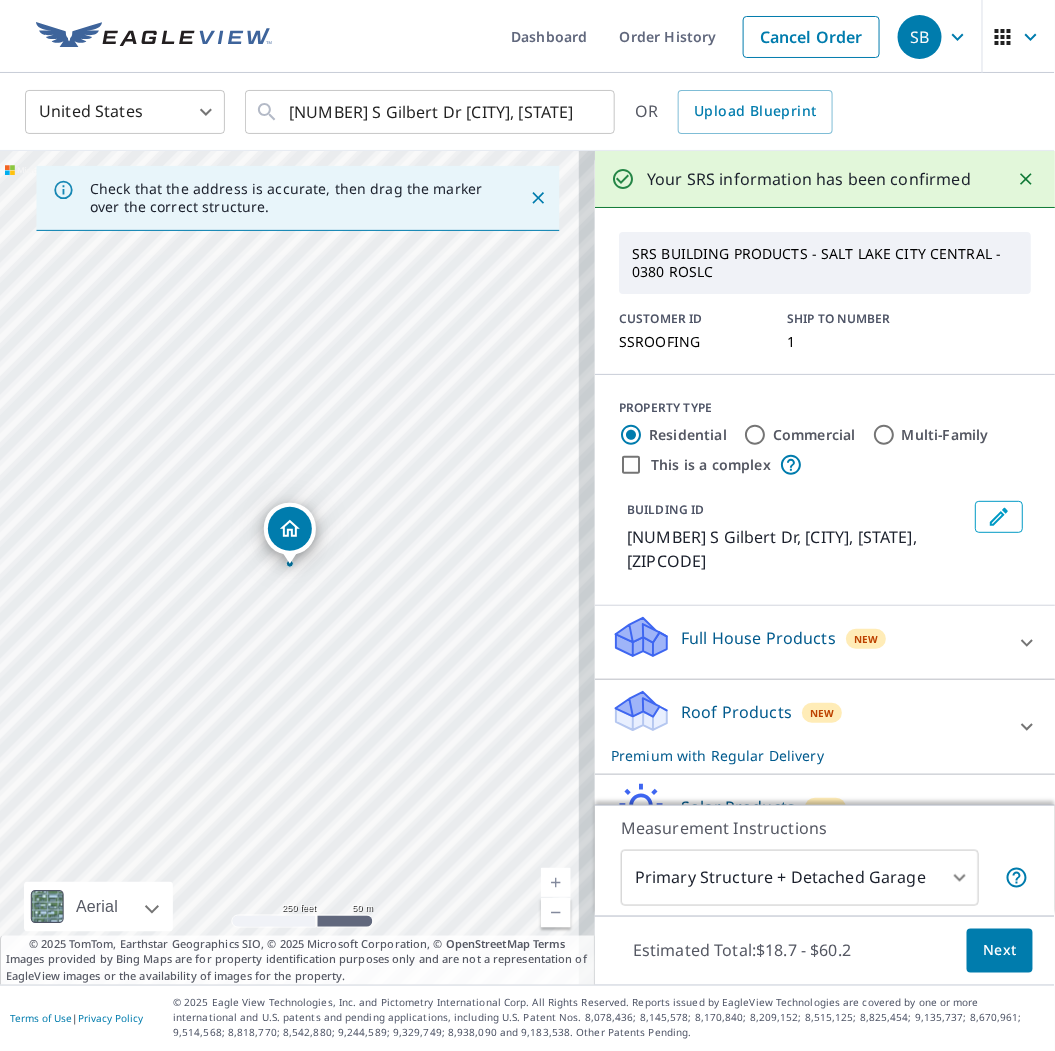 click on "Roof Products" at bounding box center (736, 712) 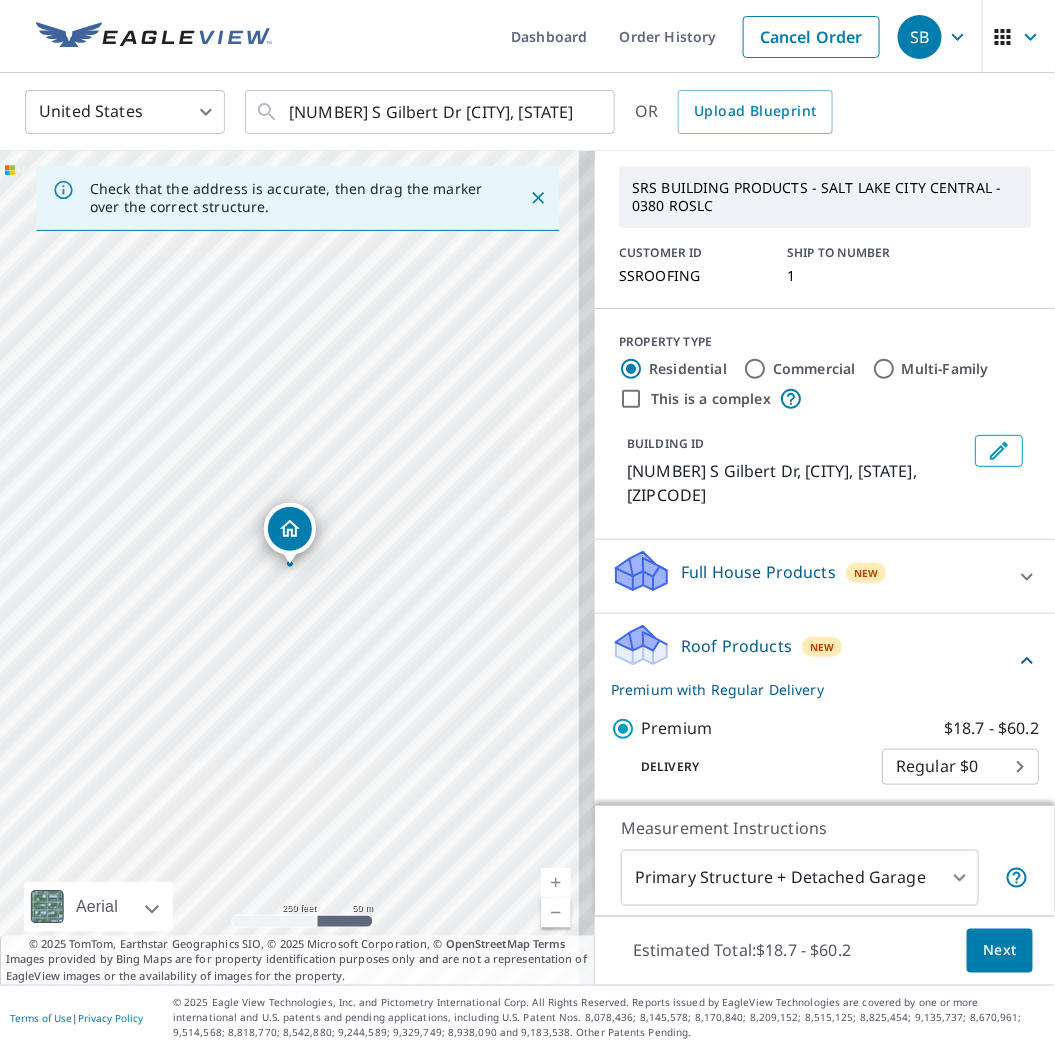 scroll, scrollTop: 222, scrollLeft: 0, axis: vertical 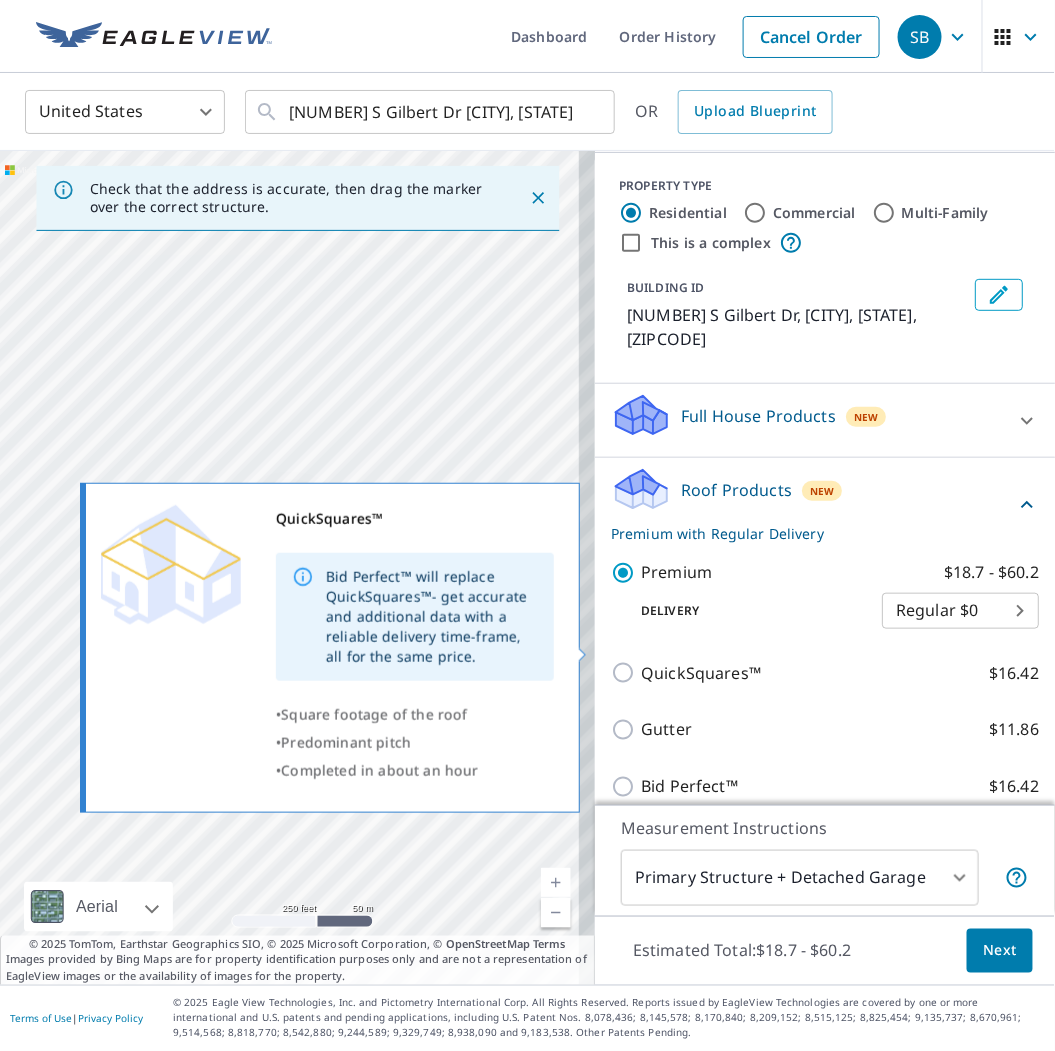 click on "QuickSquares™" at bounding box center [701, 673] 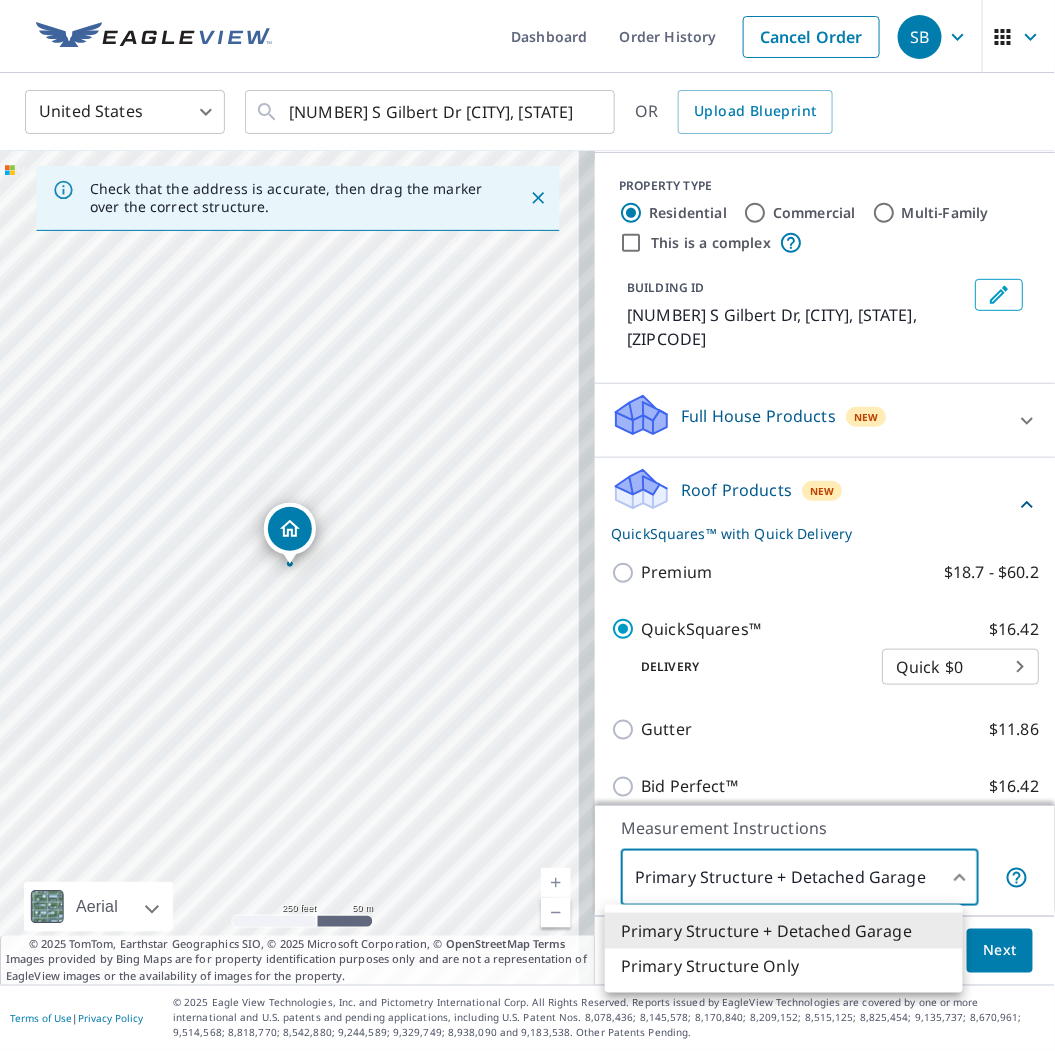 click on "SB SB
Dashboard Order History Cancel Order SB United States US ​ [NUMBER] S Gilbert Dr [CITY], [STATE] [ZIPCODE] ​ OR Upload Blueprint Check that the address is accurate, then drag the marker over the correct structure. [NUMBER] S Gilbert Dr [CITY], [STATE] [ZIPCODE] Aerial Road A standard road map Aerial A detailed look from above Labels Labels 250 feet 50 m © 2025 TomTom, © Vexcel Imaging, © 2025 Microsoft Corporation,  © OpenStreetMap Terms © 2025 TomTom, Earthstar Geographics SIO, © 2025 Microsoft Corporation, ©   OpenStreetMap   Terms Images provided by Bing Maps are for property identification purposes only and are not a representation of EagleView images or the availability of images for the property. Your SRS information has been confirmed SRS BUILDING PRODUCTS - SALT LAKE CITY CENTRAL - 0380 ROSLC CUSTOMER ID SSROOFING SHIP TO NUMBER 1 PROPERTY TYPE Residential Commercial Multi-Family This is a complex BUILDING ID [NUMBER] S Gilbert Dr, [CITY], [STATE], [ZIPCODE] Full House Products New Full House™ $90.3 New 45" at bounding box center (527, 525) 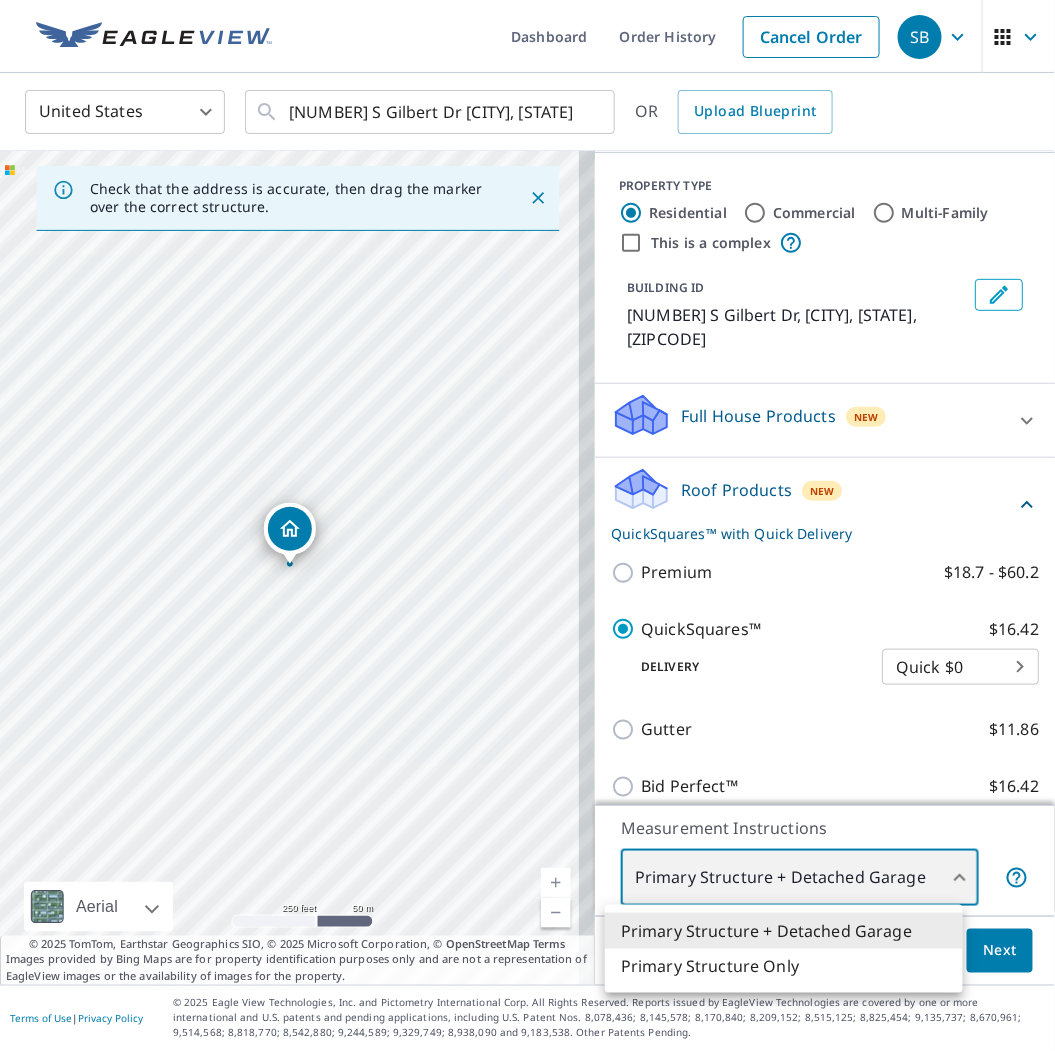 type on "2" 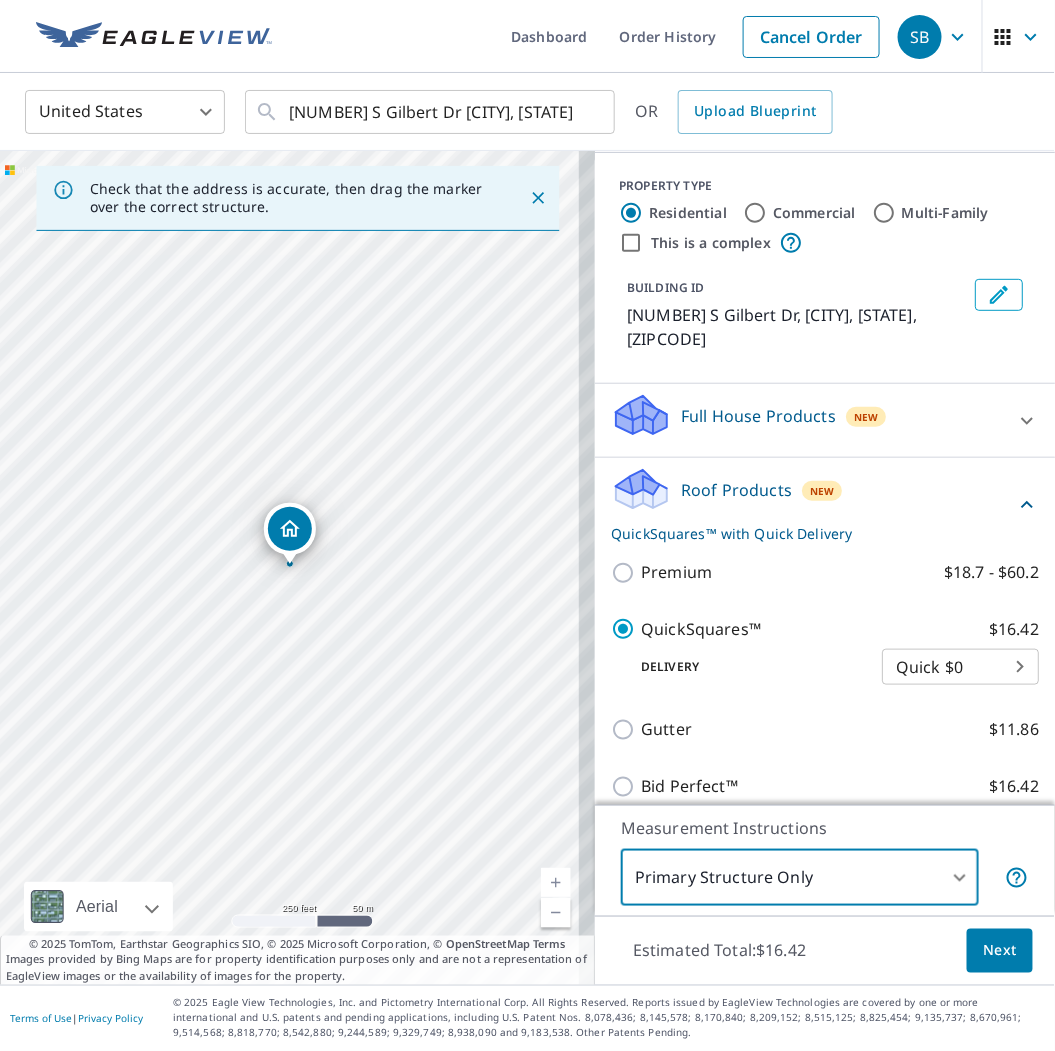 click on "Next" at bounding box center (1000, 951) 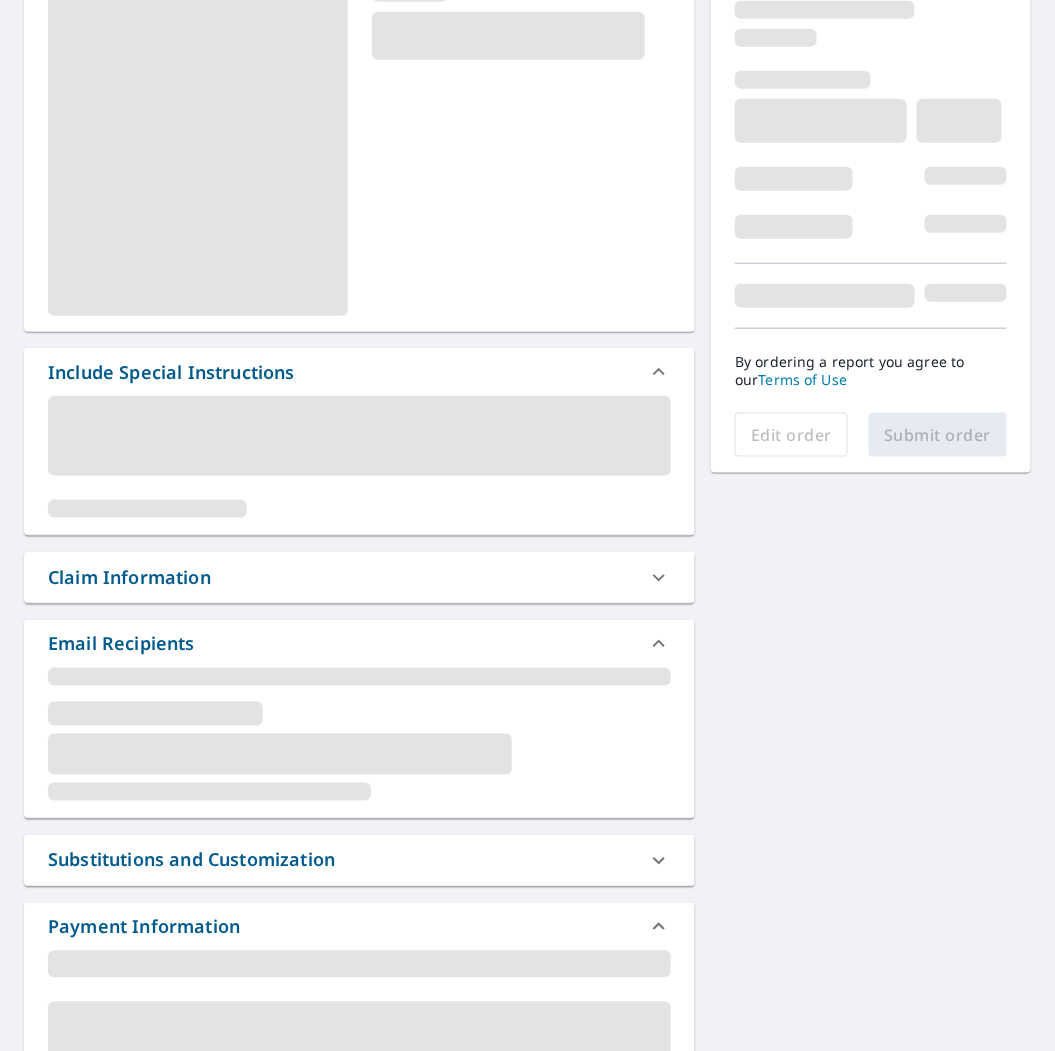 scroll, scrollTop: 333, scrollLeft: 0, axis: vertical 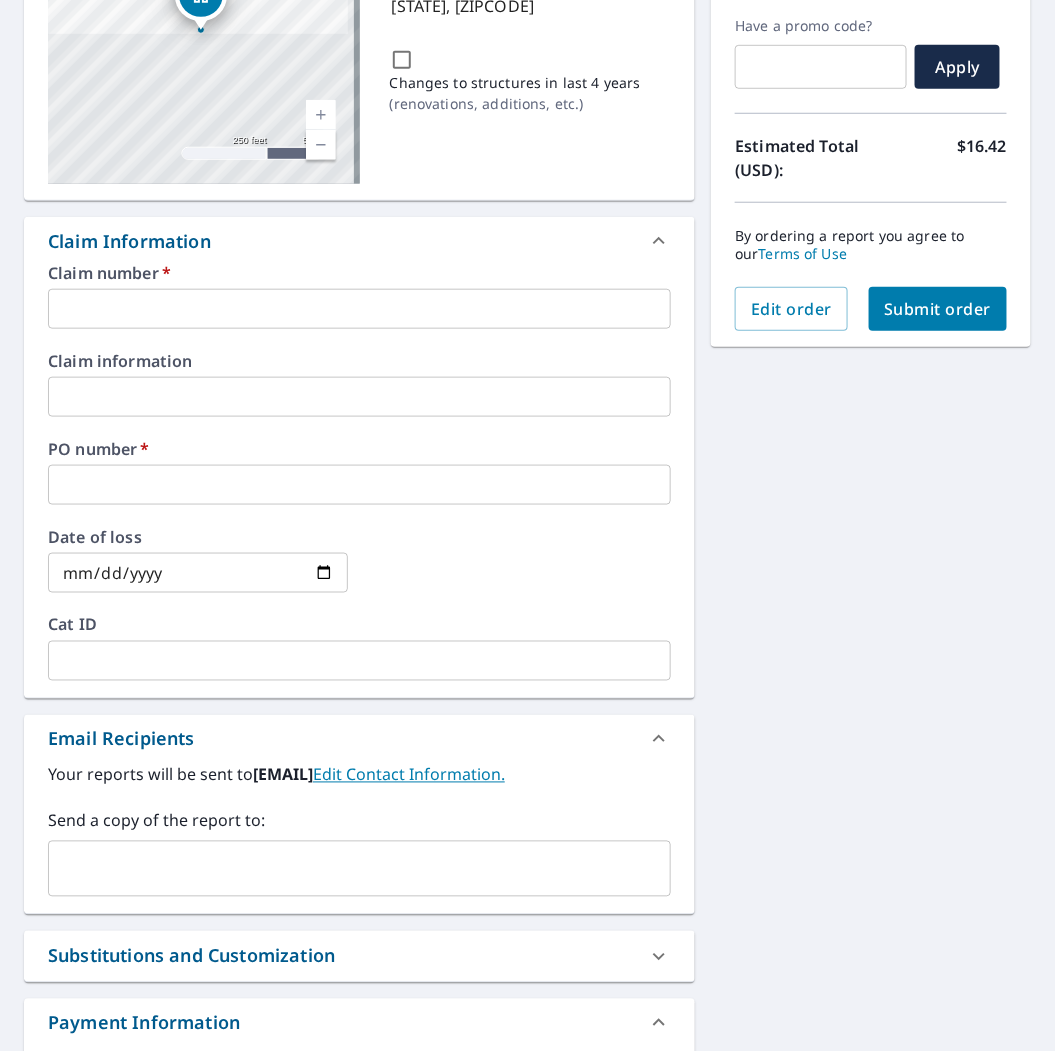 click at bounding box center [359, 309] 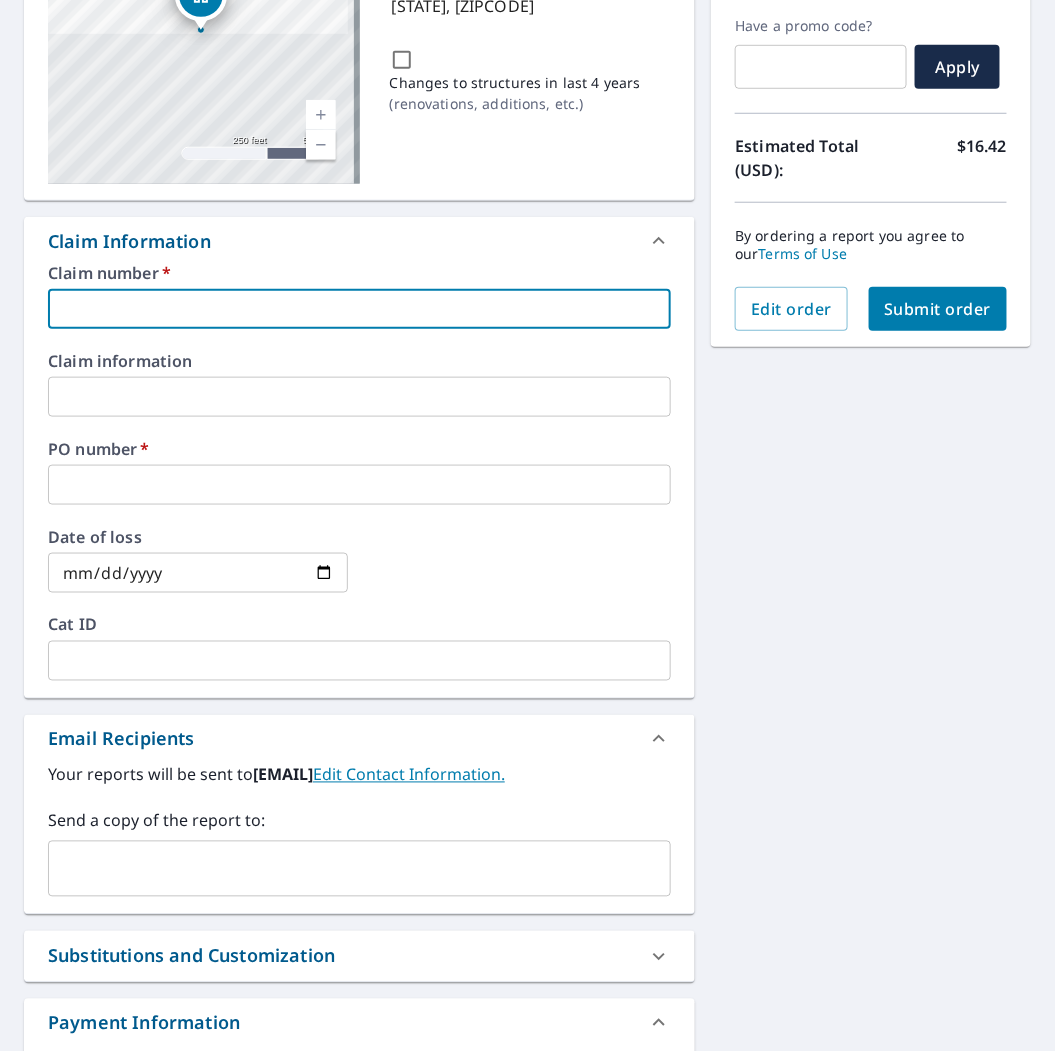 type on "SSROOFING" 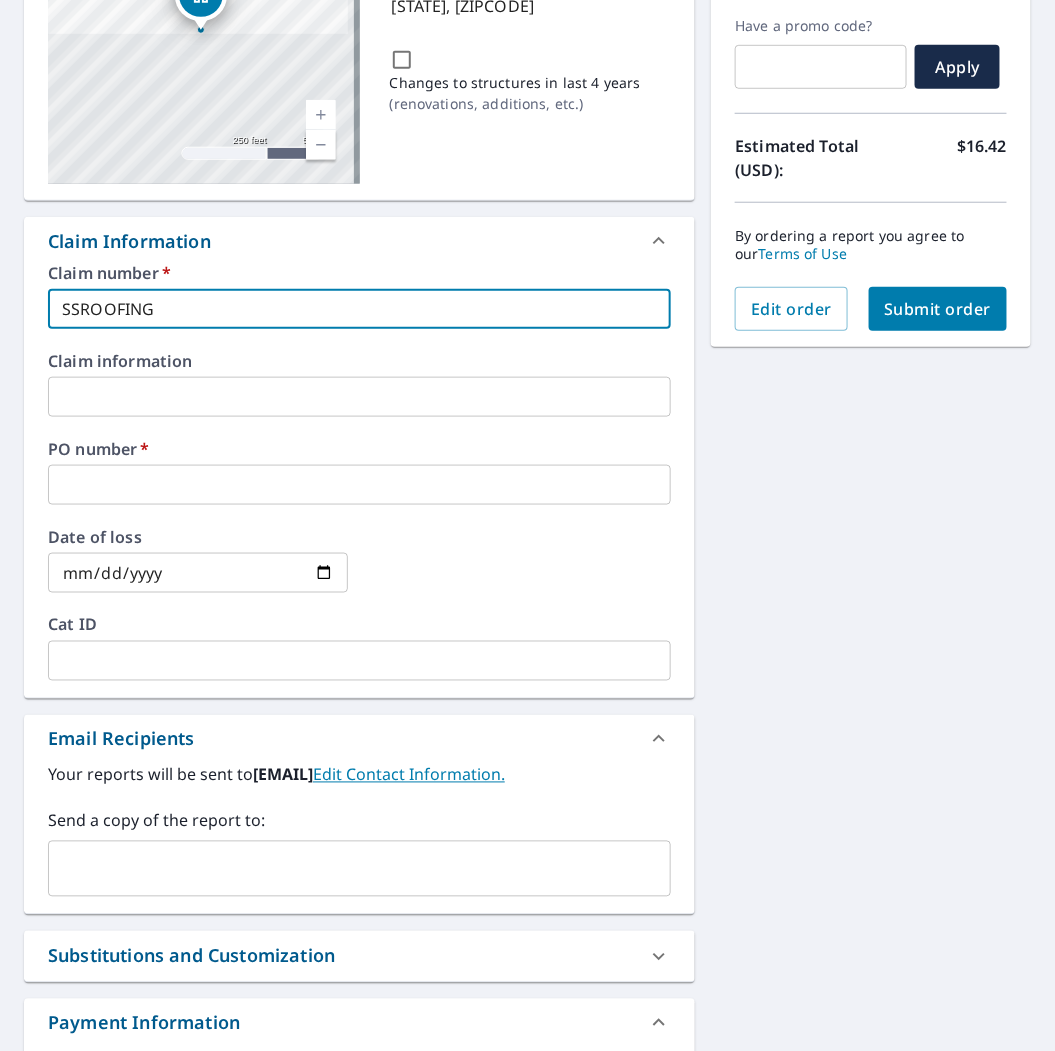 type on "SALT LAEK" 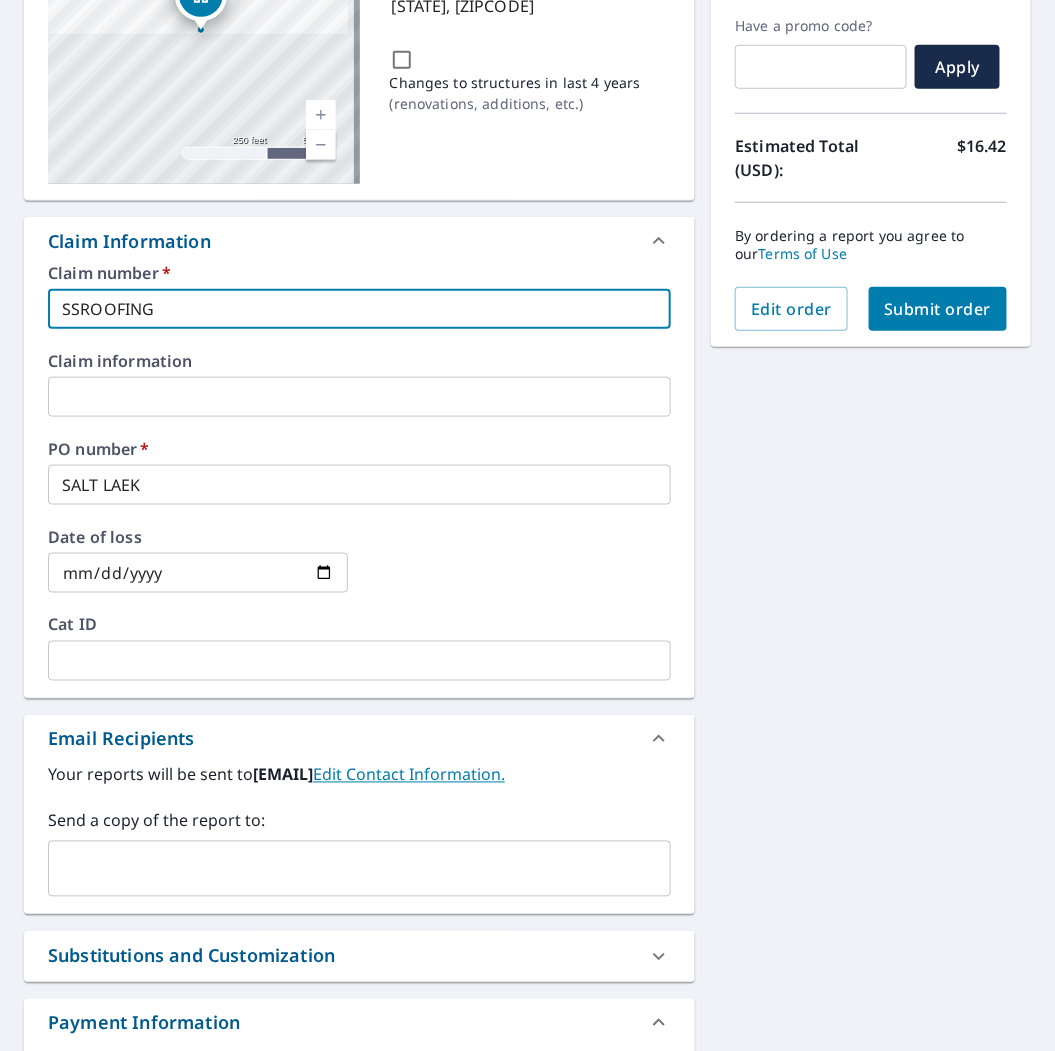 checkbox on "true" 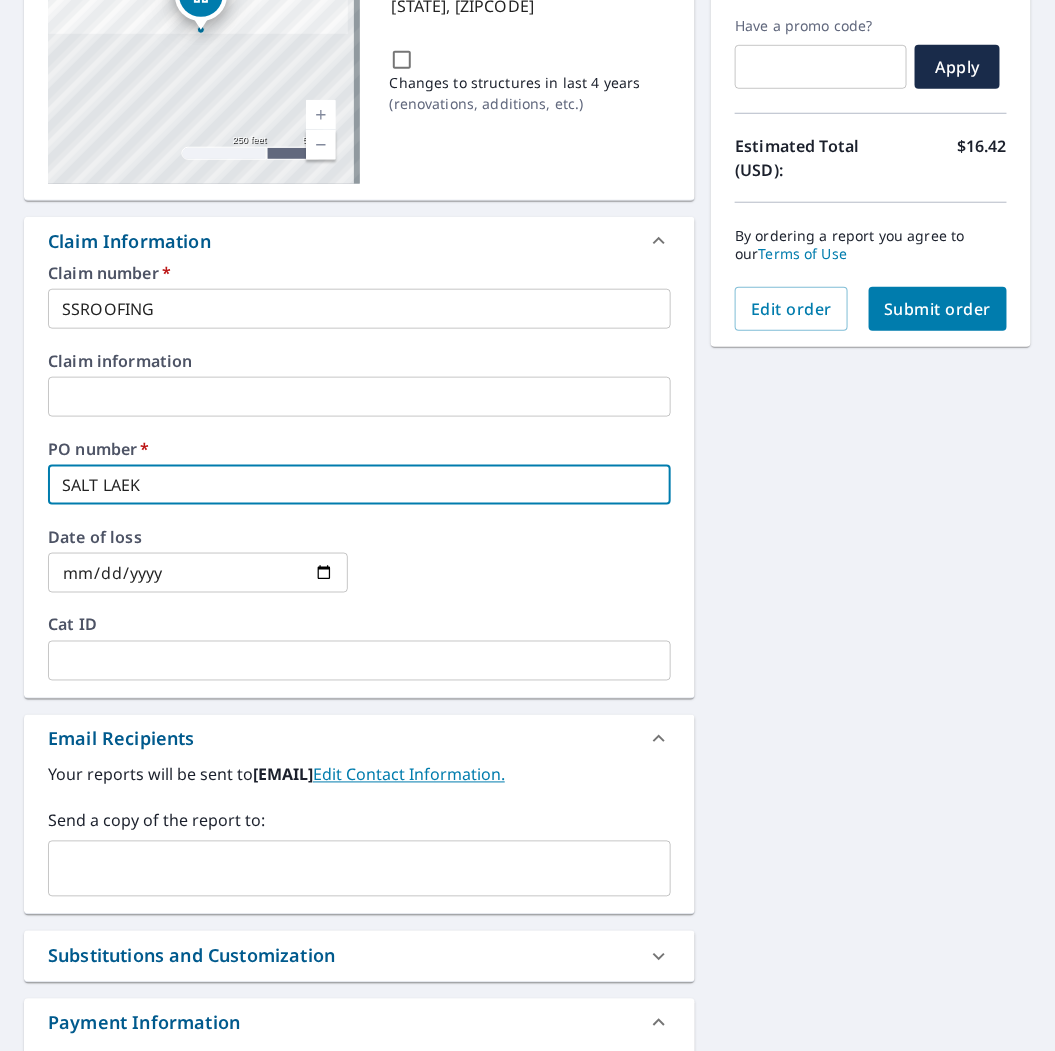 click on "SALT LAEK" at bounding box center (359, 485) 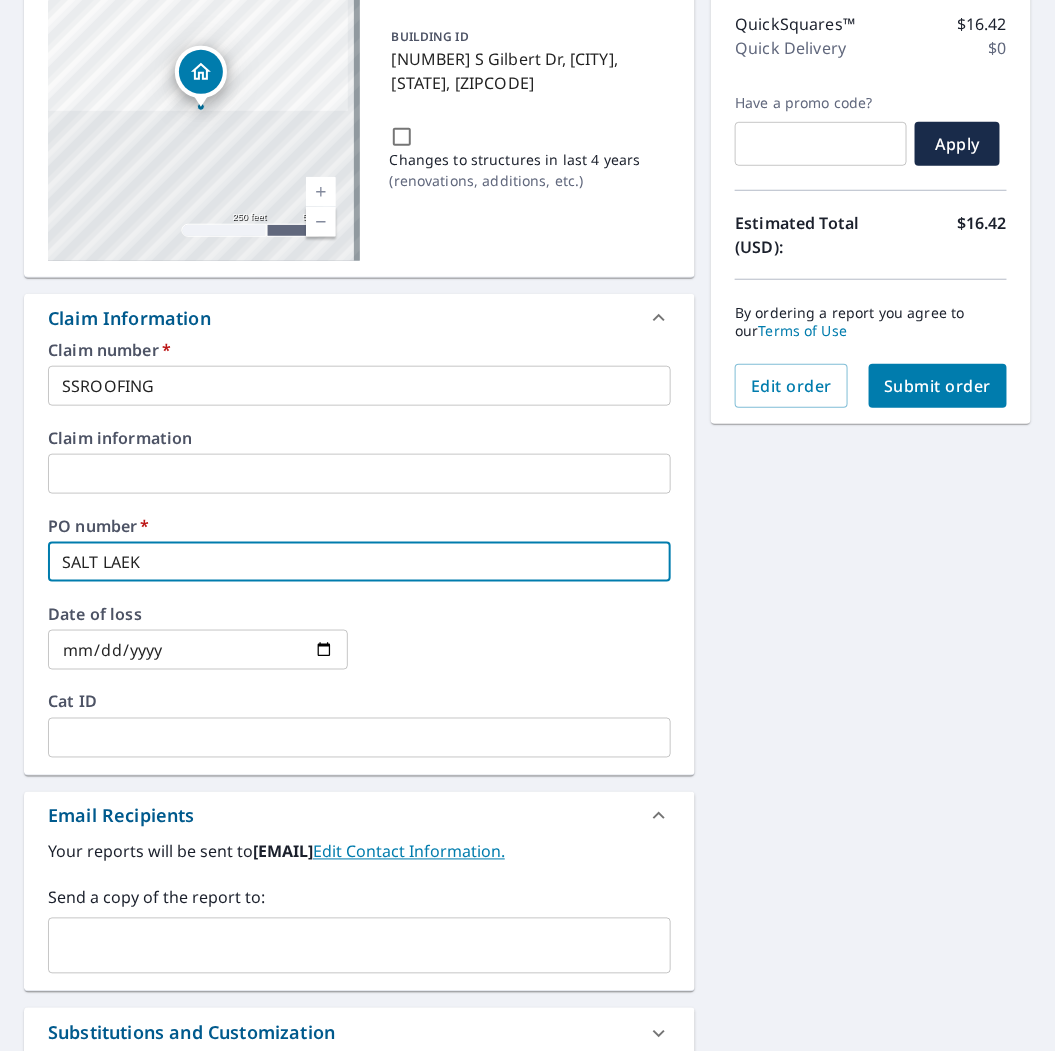 scroll, scrollTop: 222, scrollLeft: 0, axis: vertical 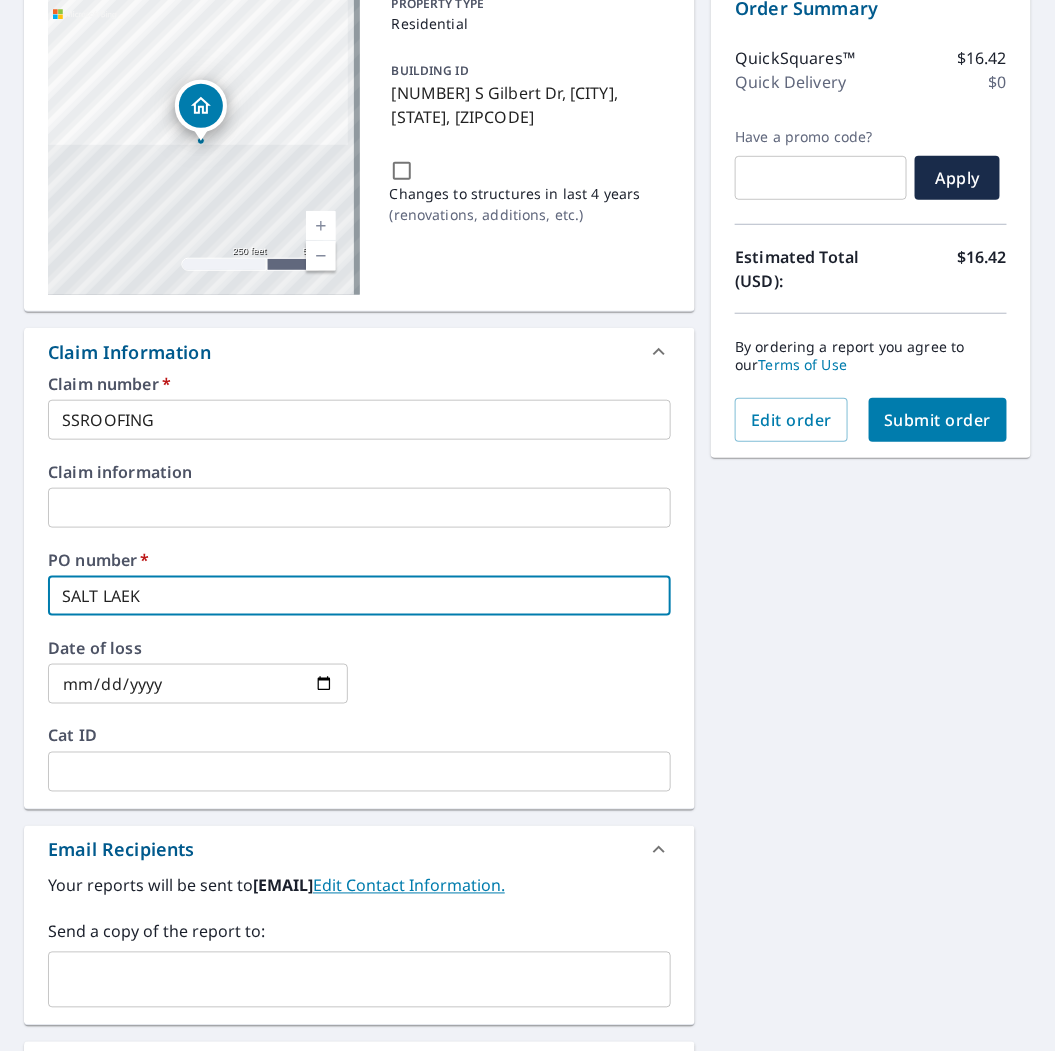 type on "SALT LAEK" 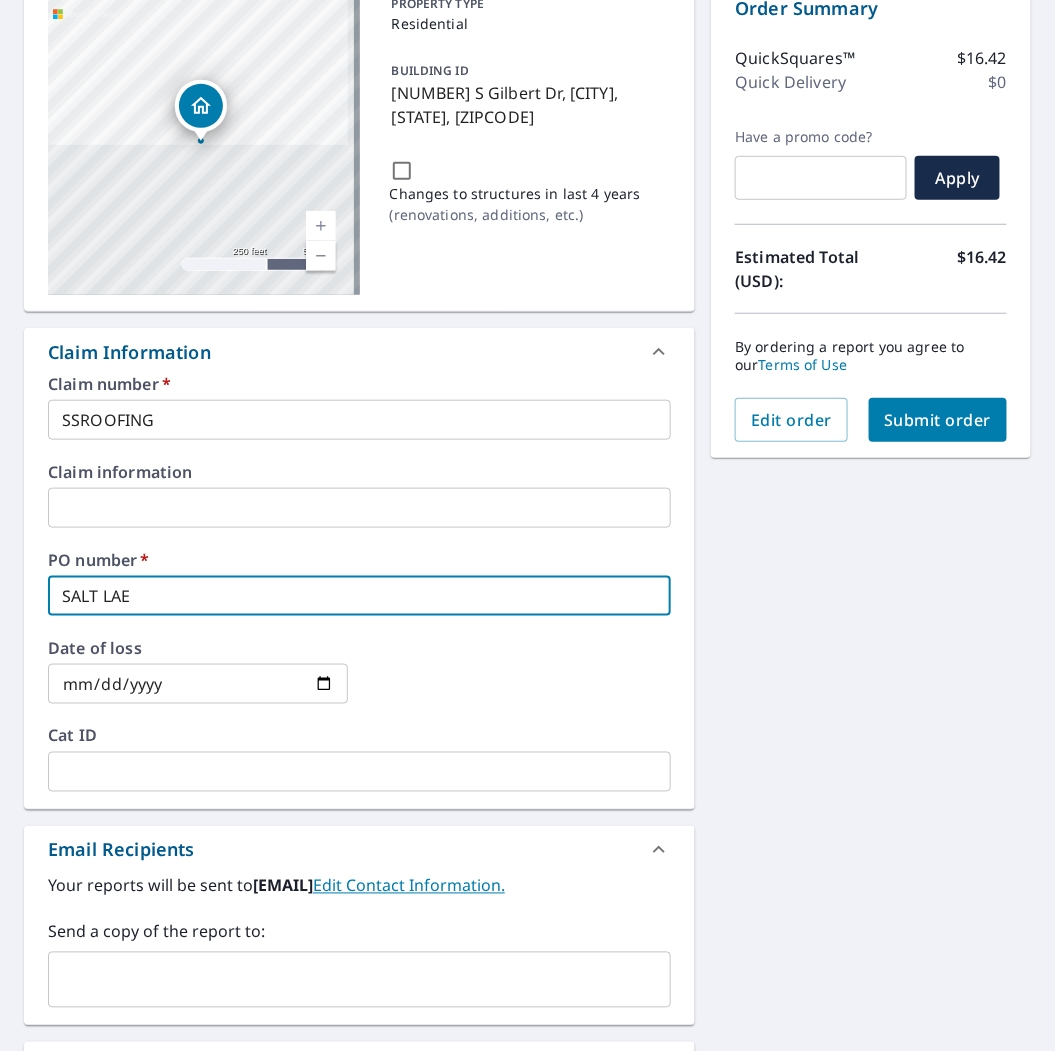 type on "SALT LA" 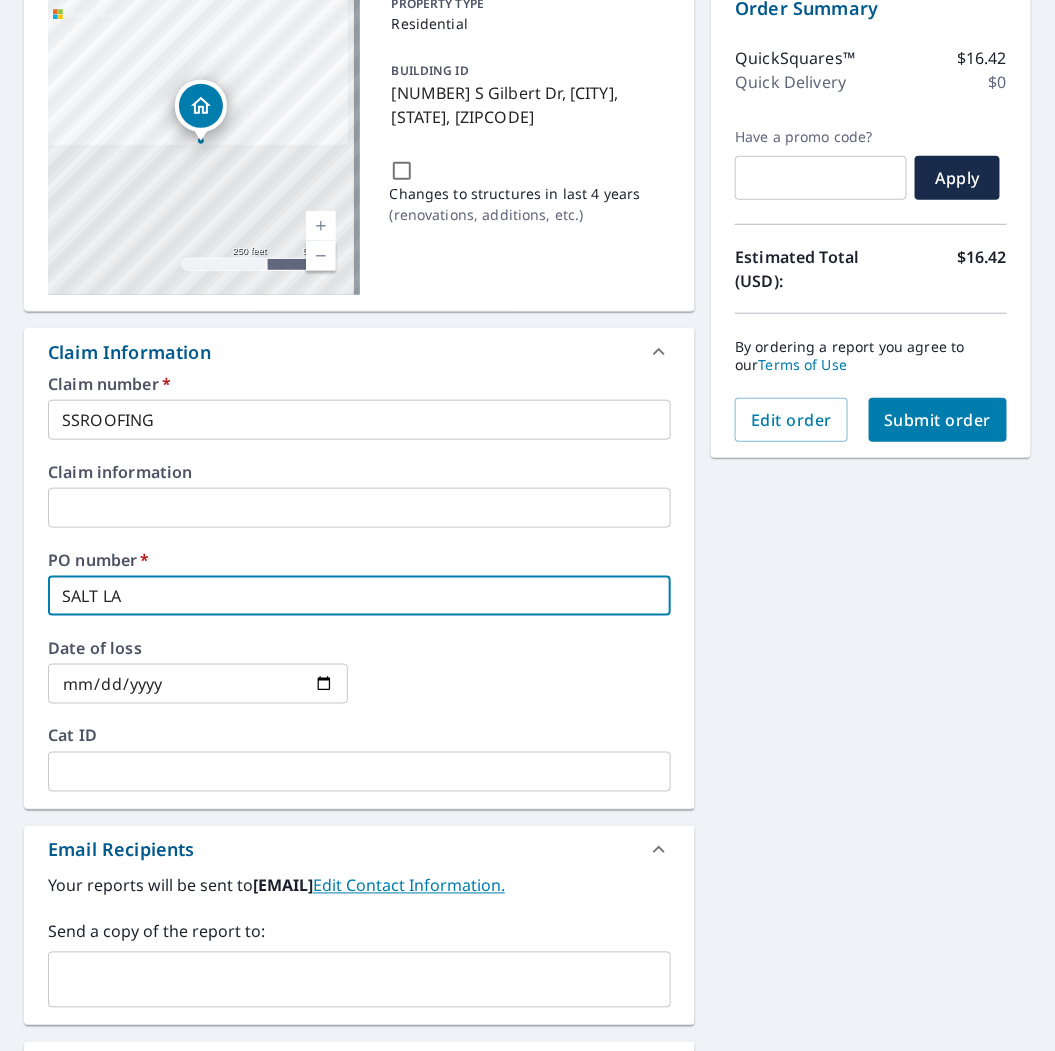 type on "SALT L" 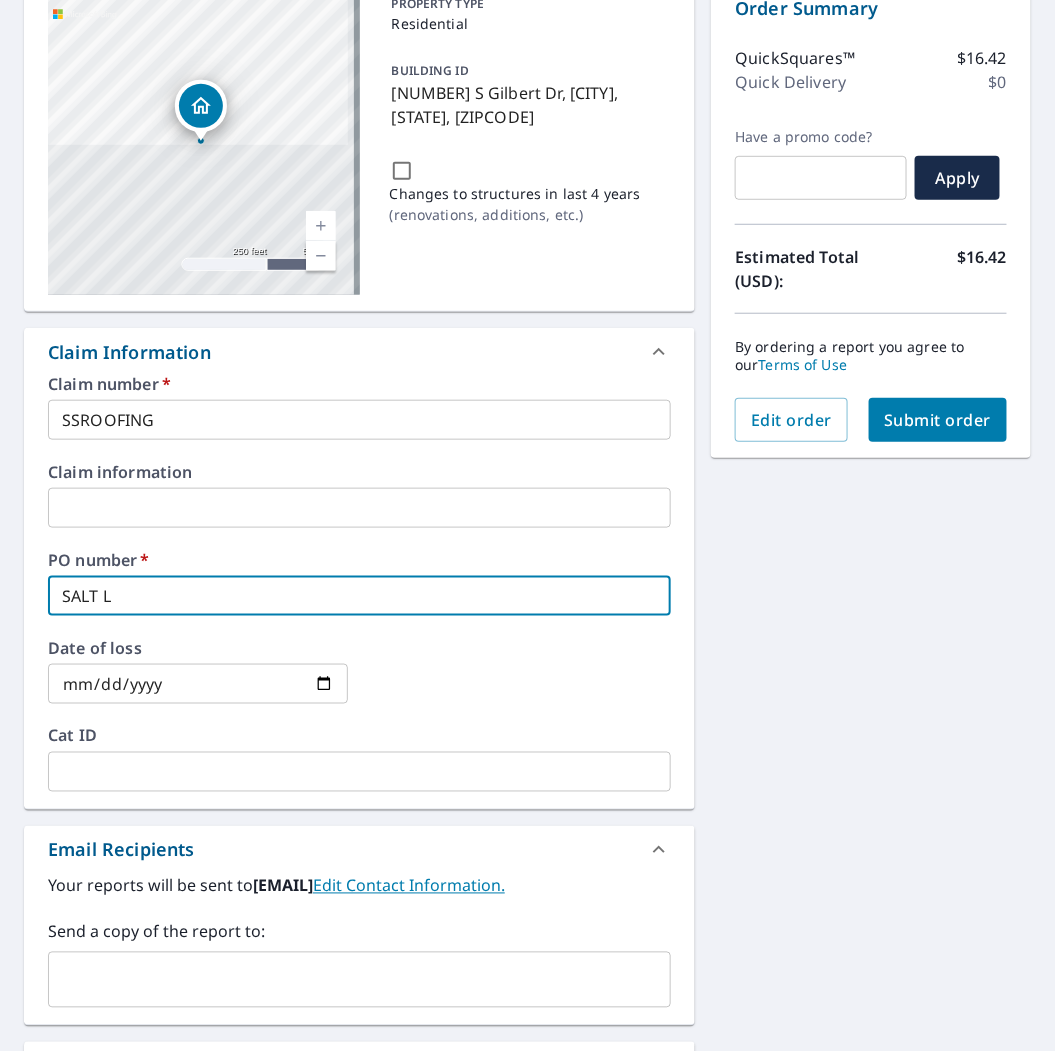 type on "SALT" 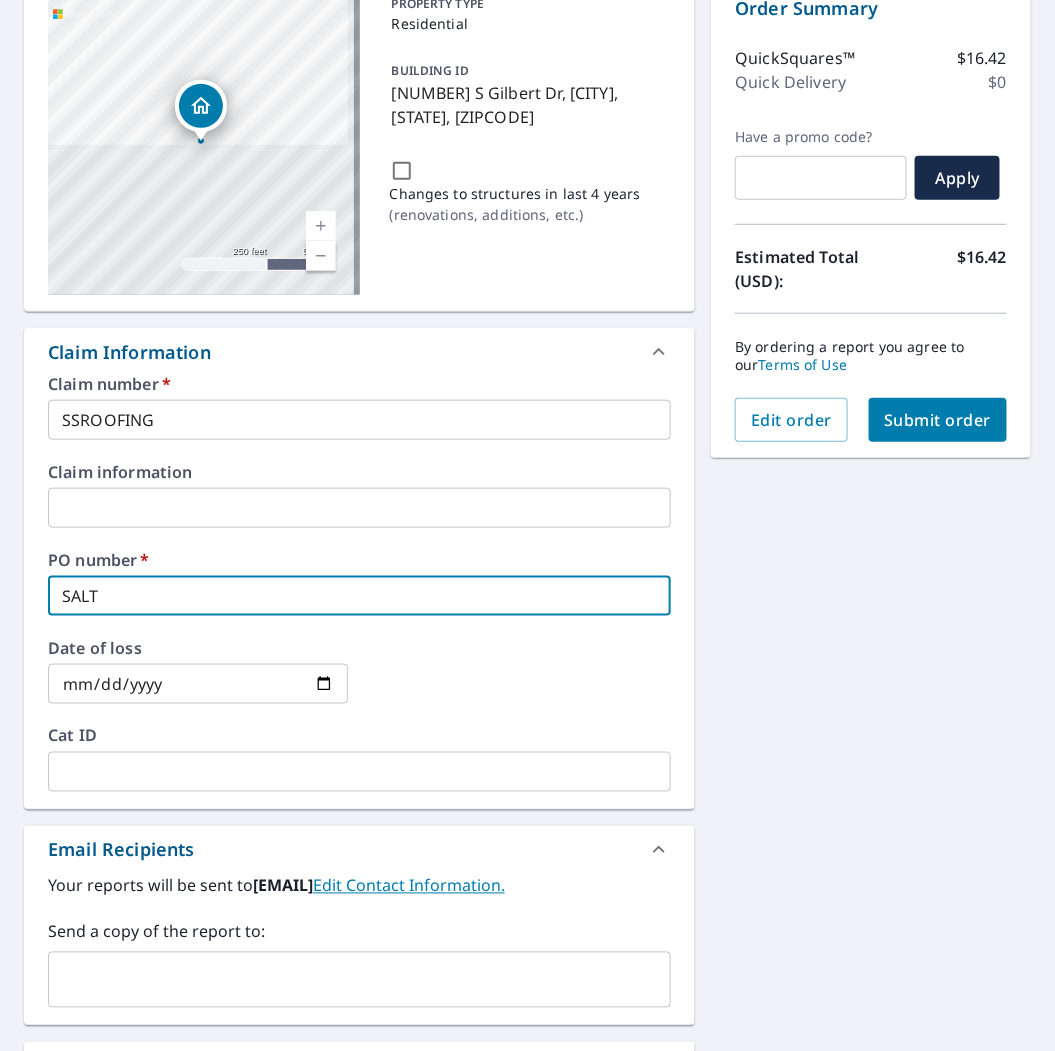 type on "SALT" 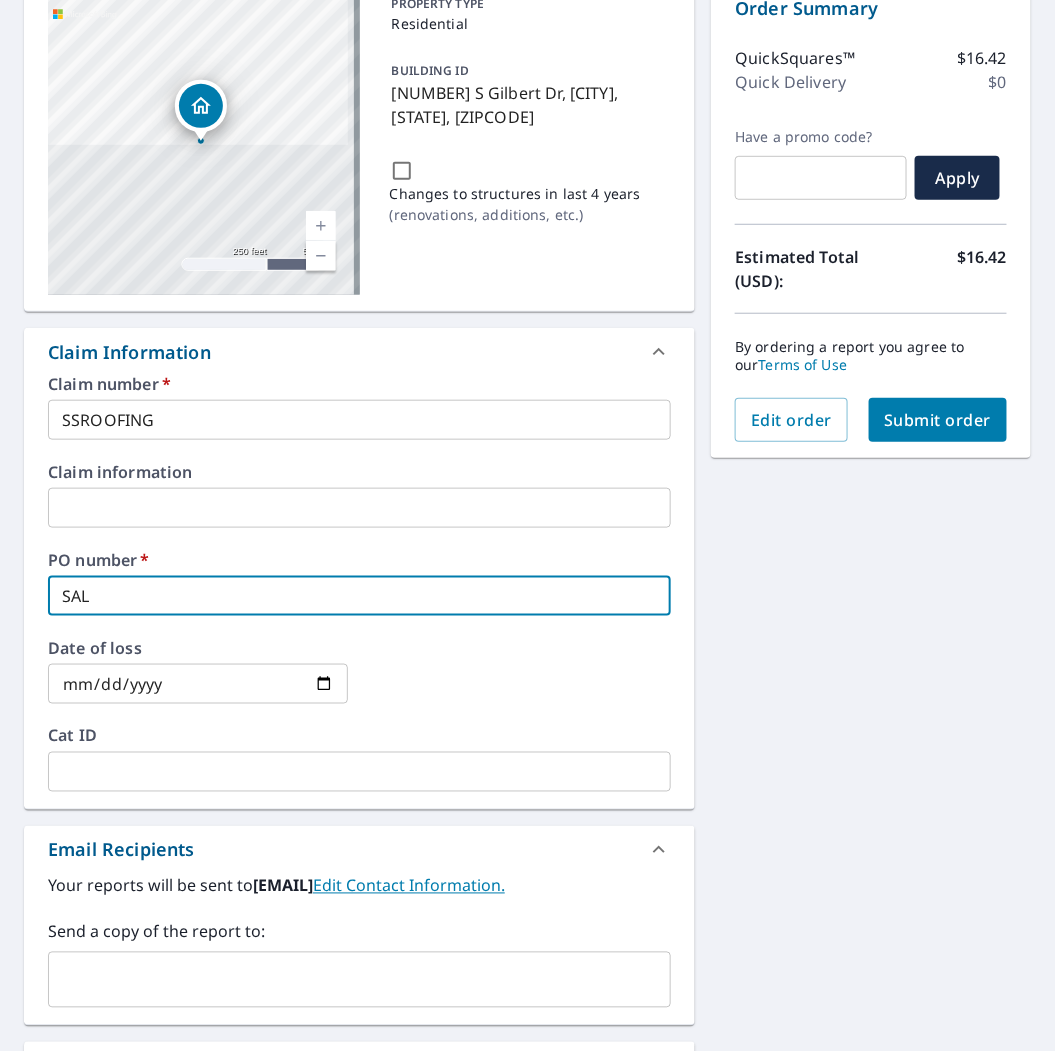 type on "SA" 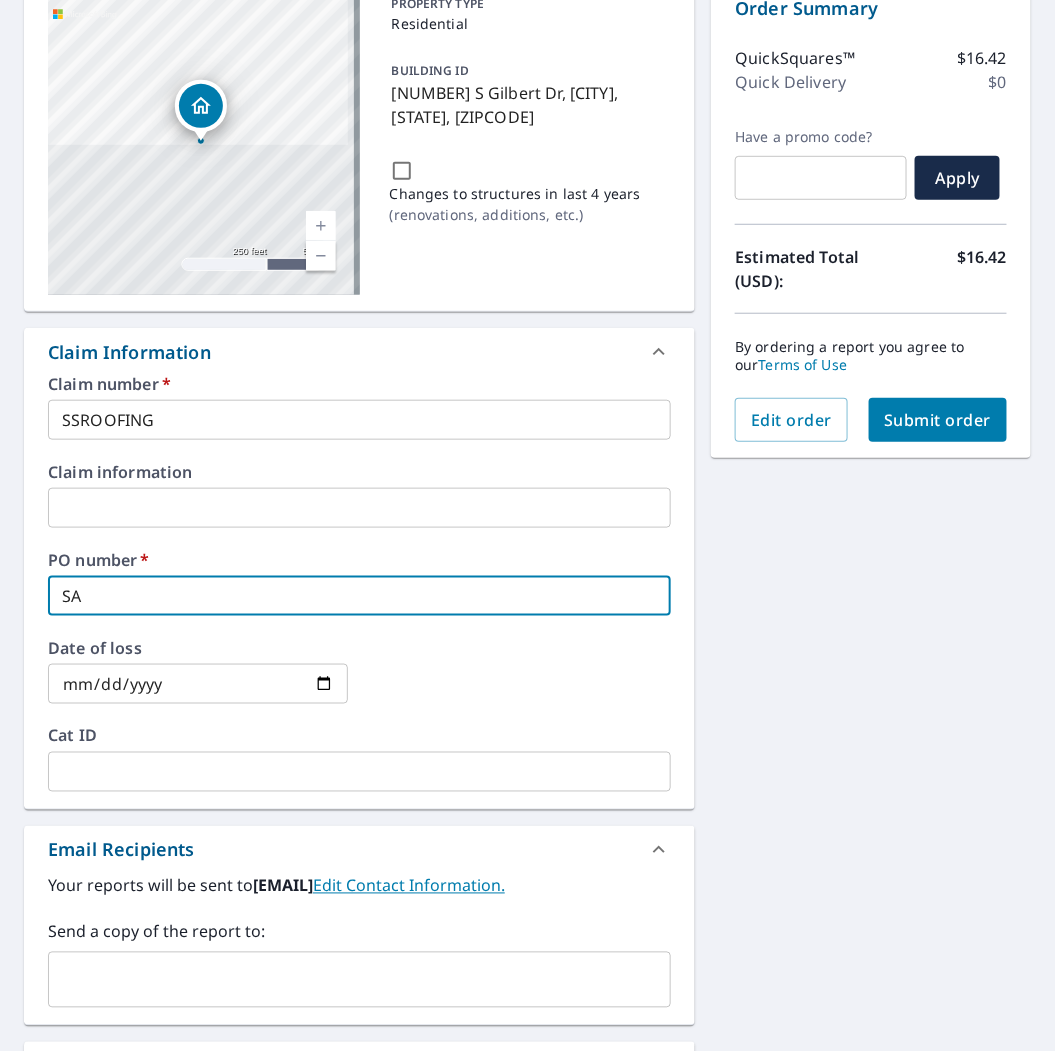 type on "S" 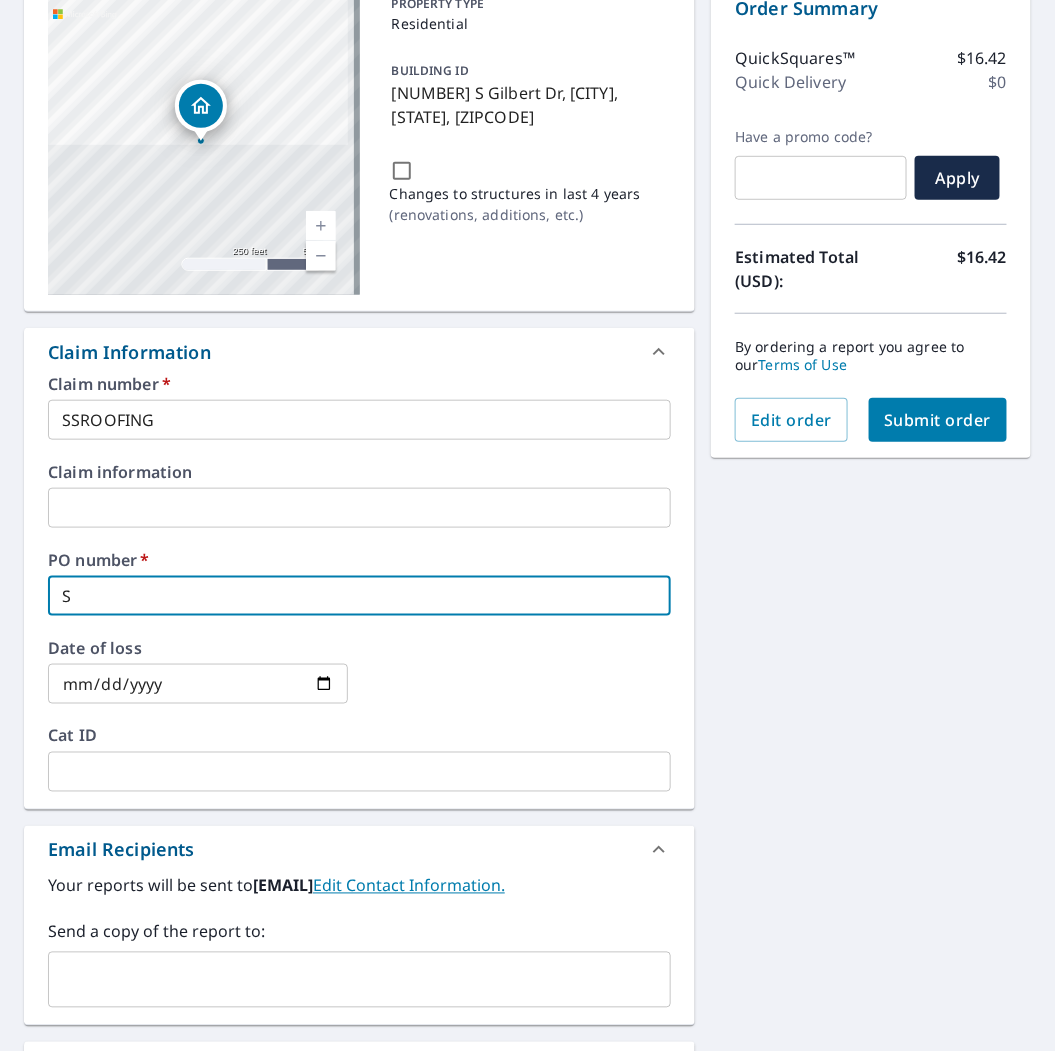 type 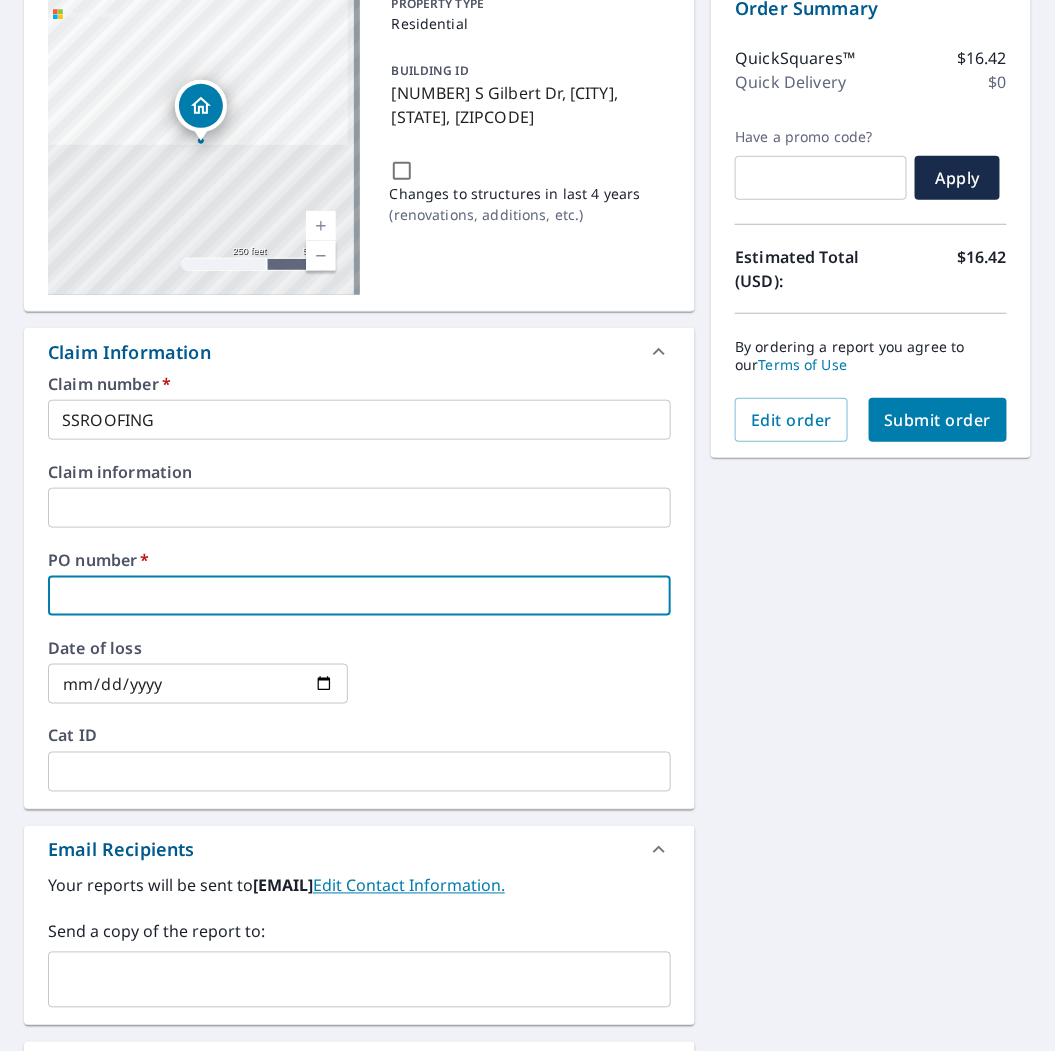 type on "R" 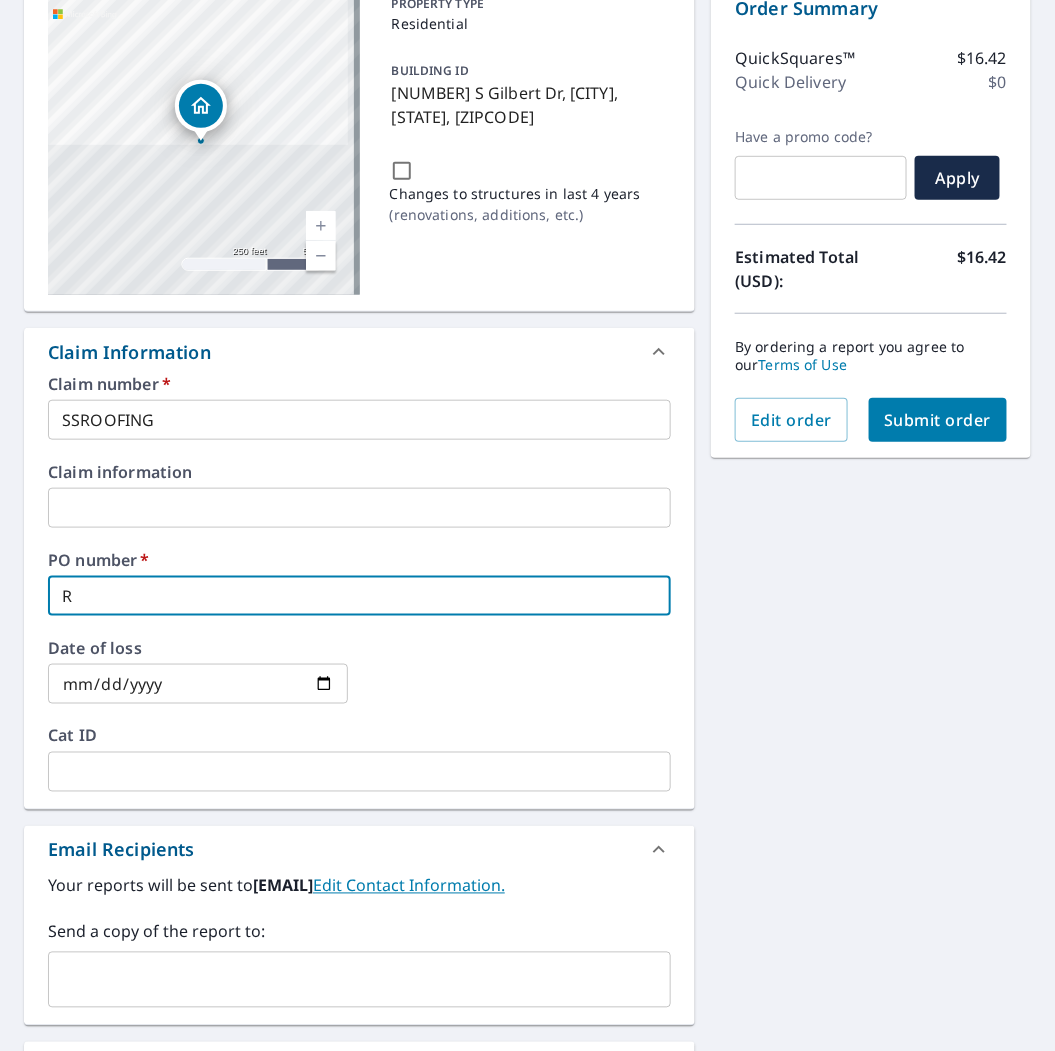 type on "RI" 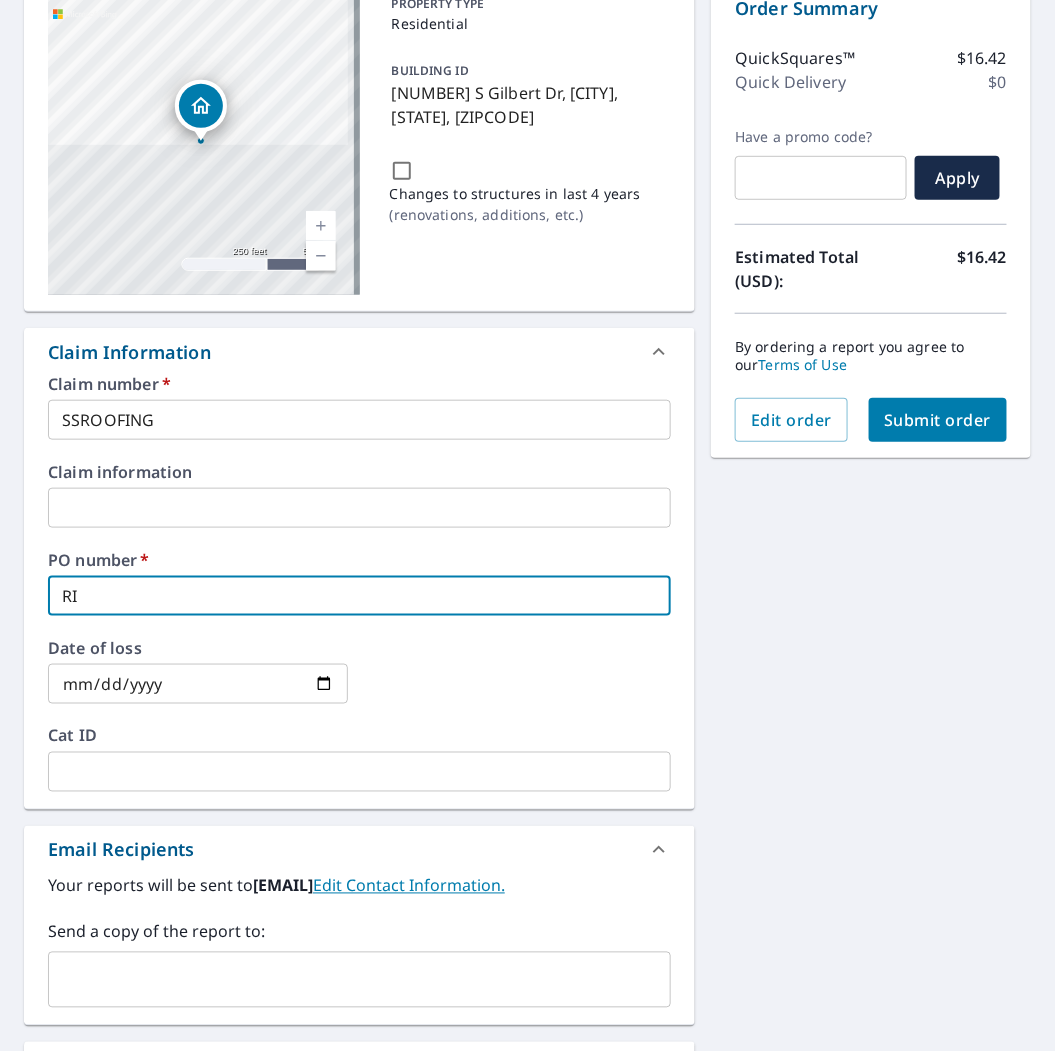 type on "RIV" 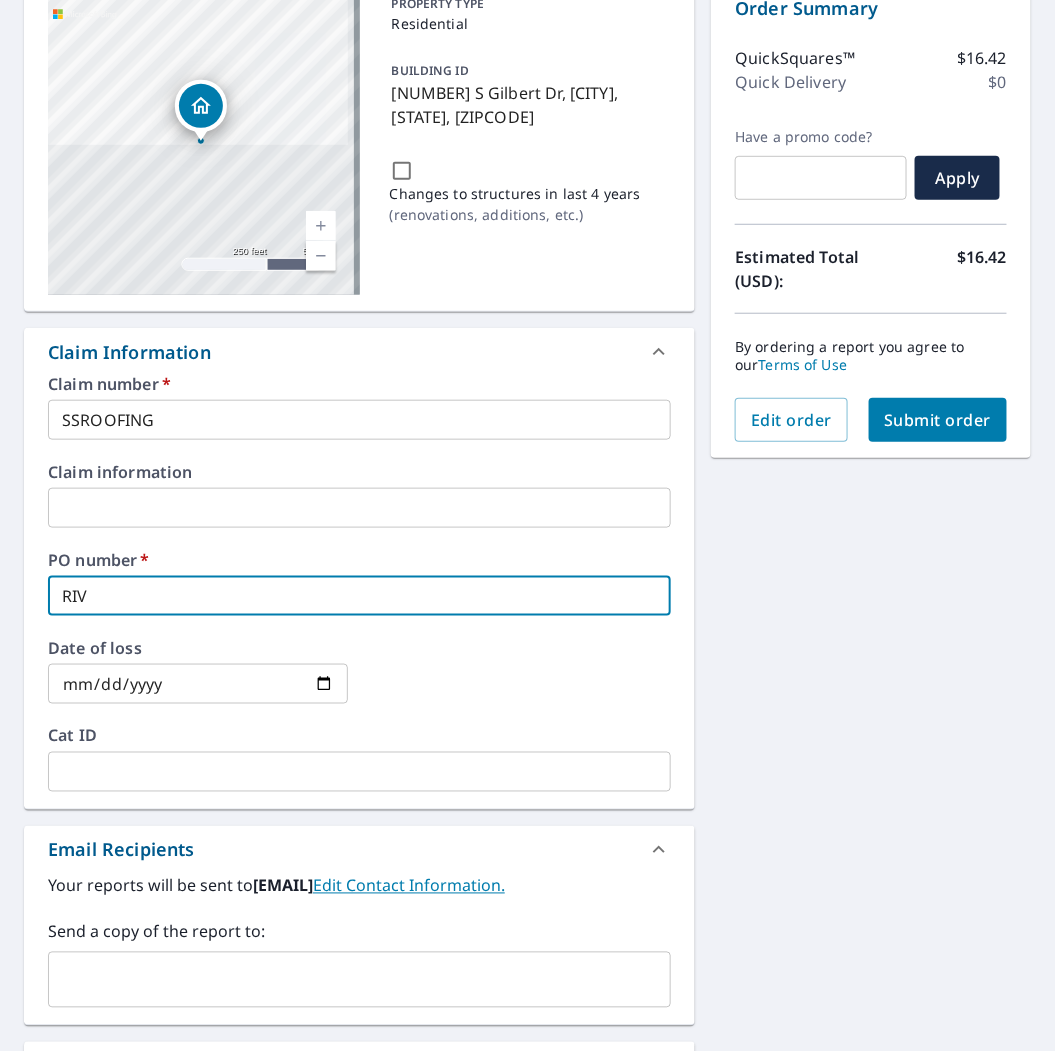 type on "RIVE" 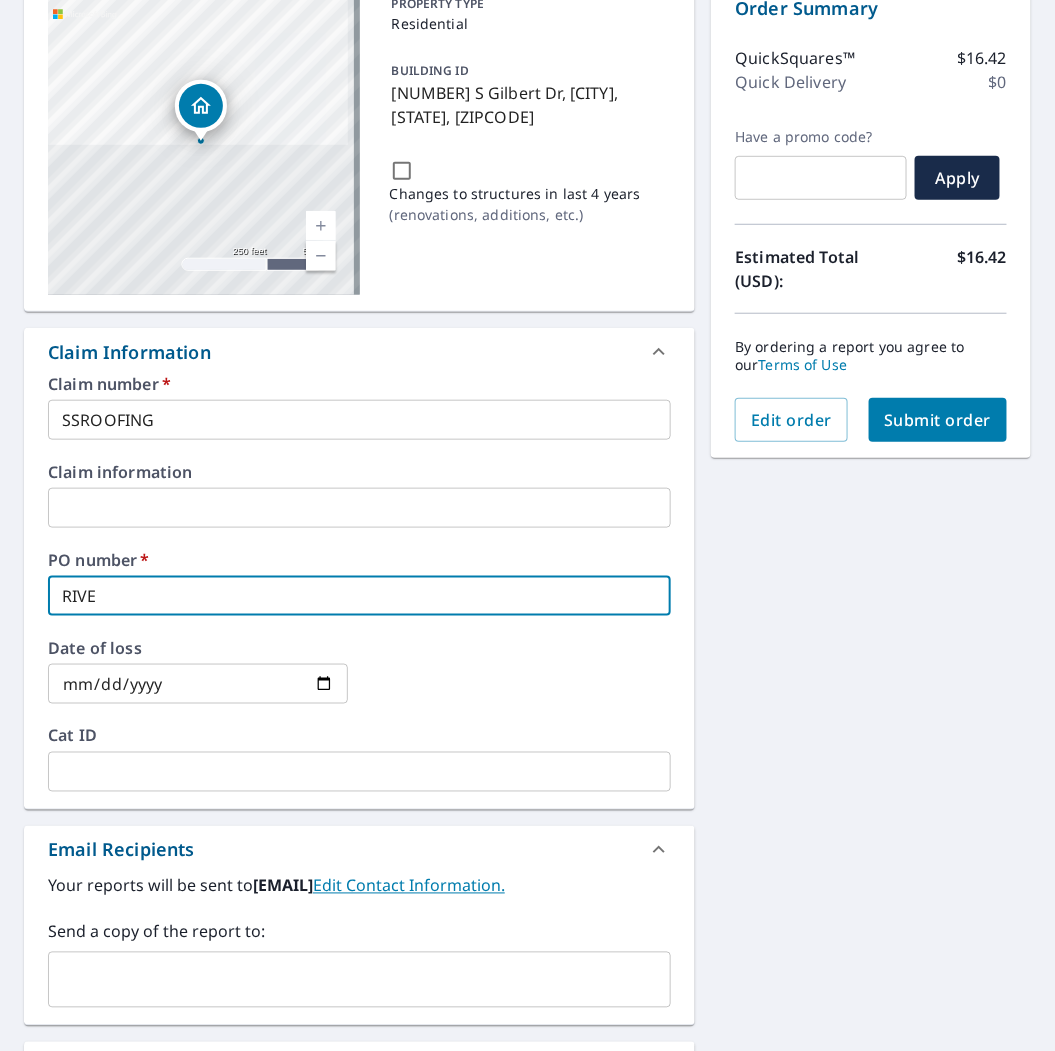 type on "RIVER" 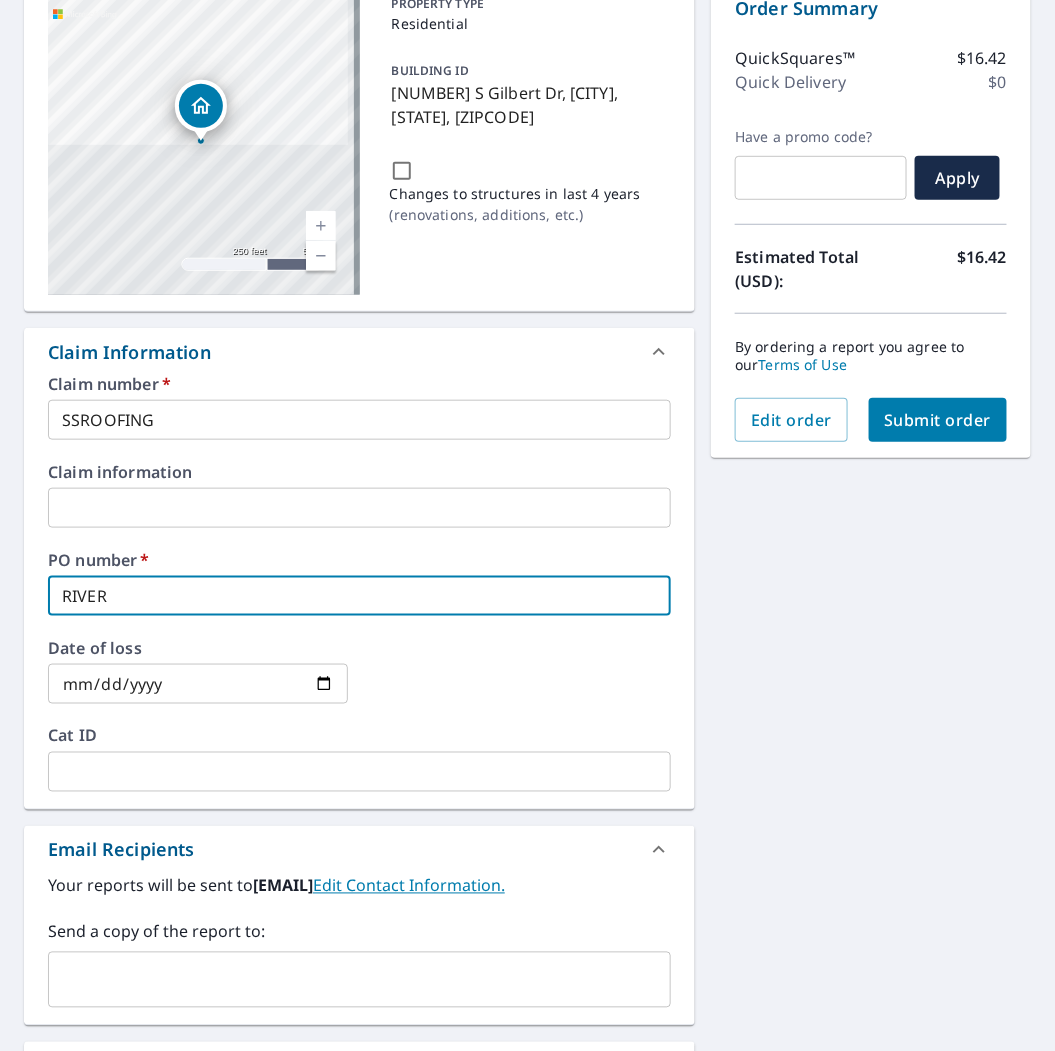type on "RIVERT" 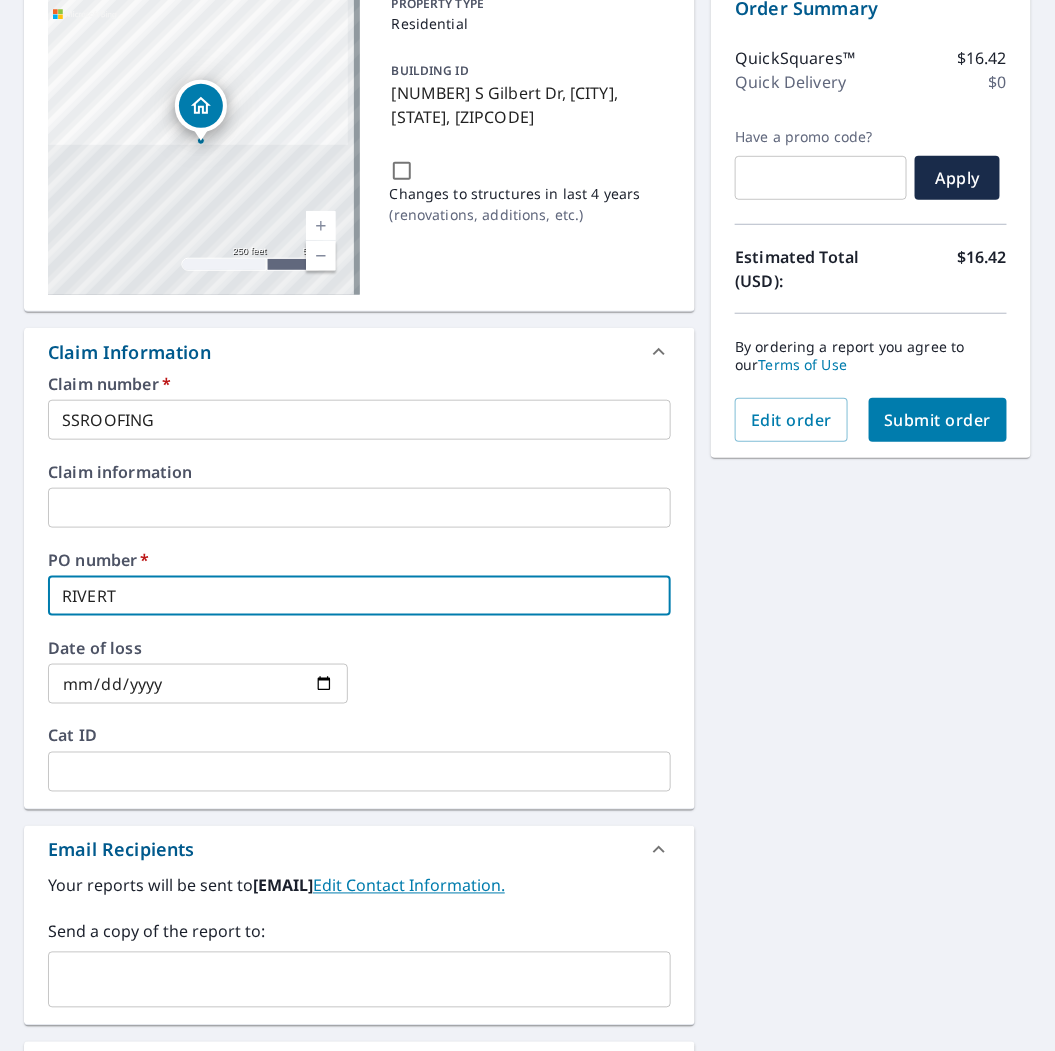 type on "RIVERTO" 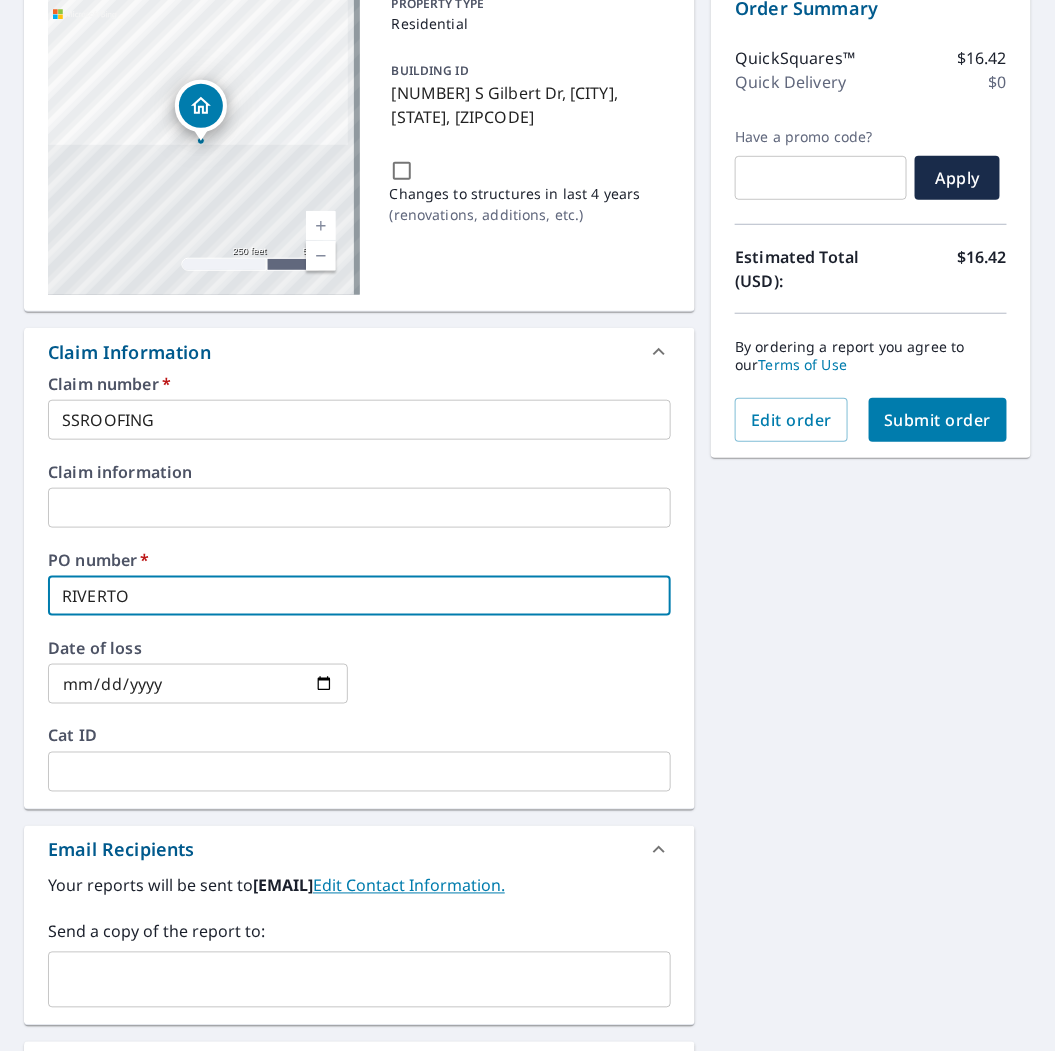 type on "RIVERTON" 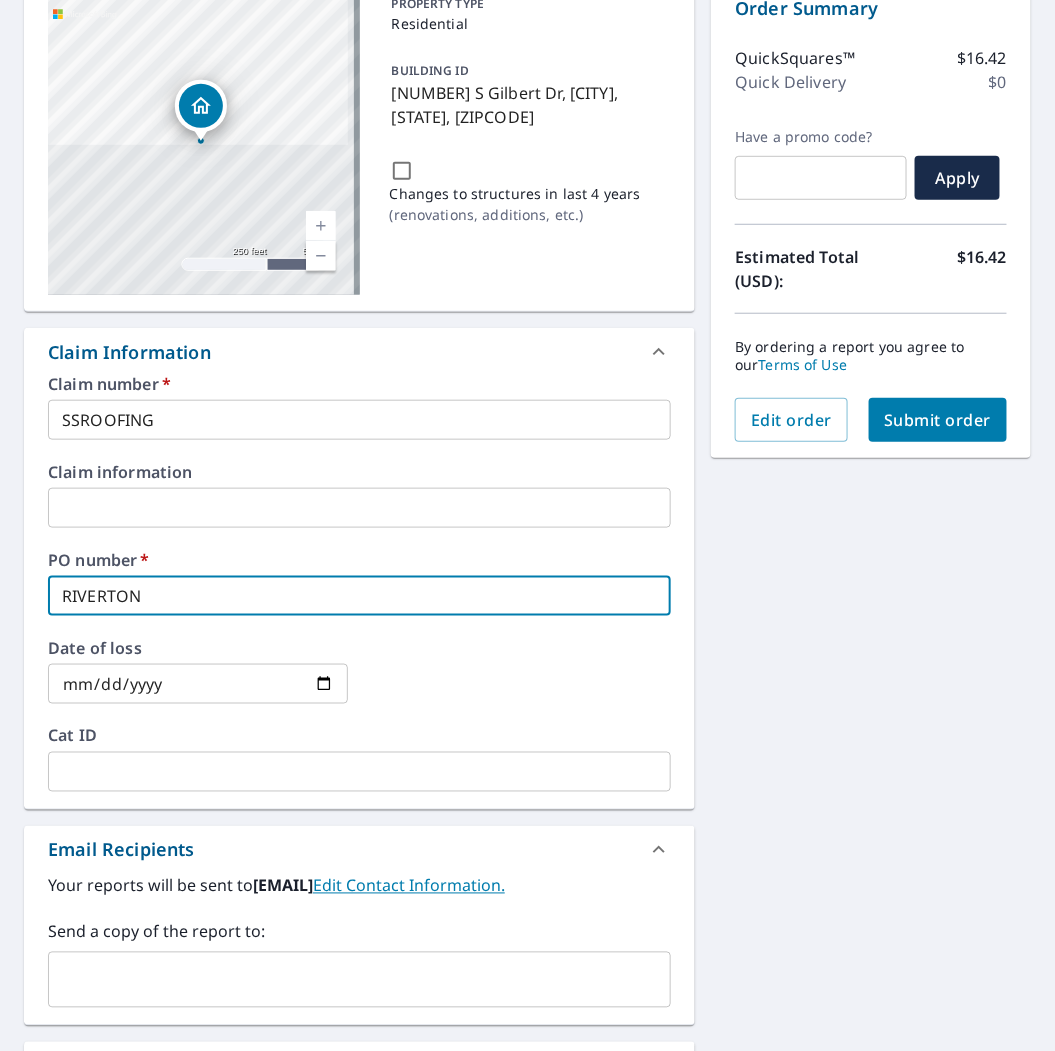 type on "RIVERTON" 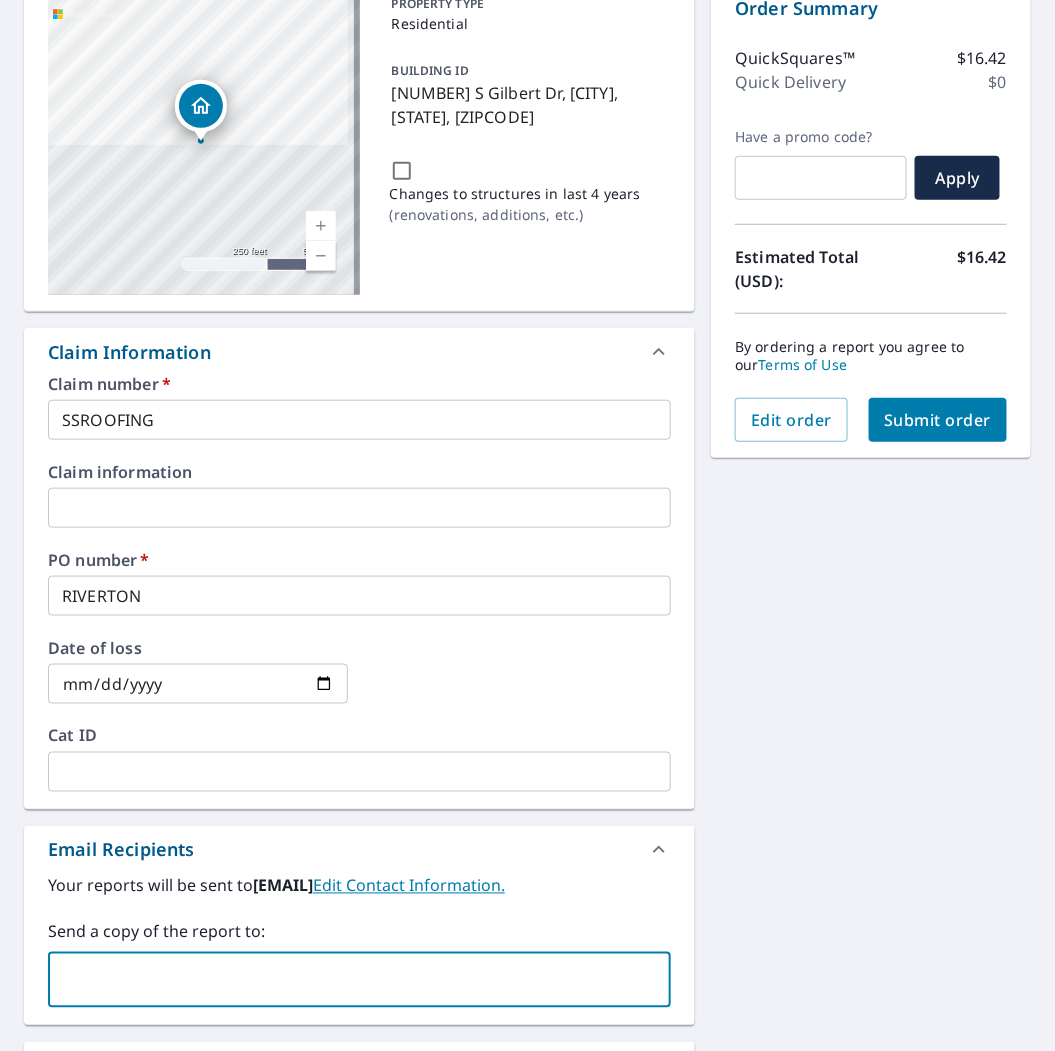 click at bounding box center [344, 980] 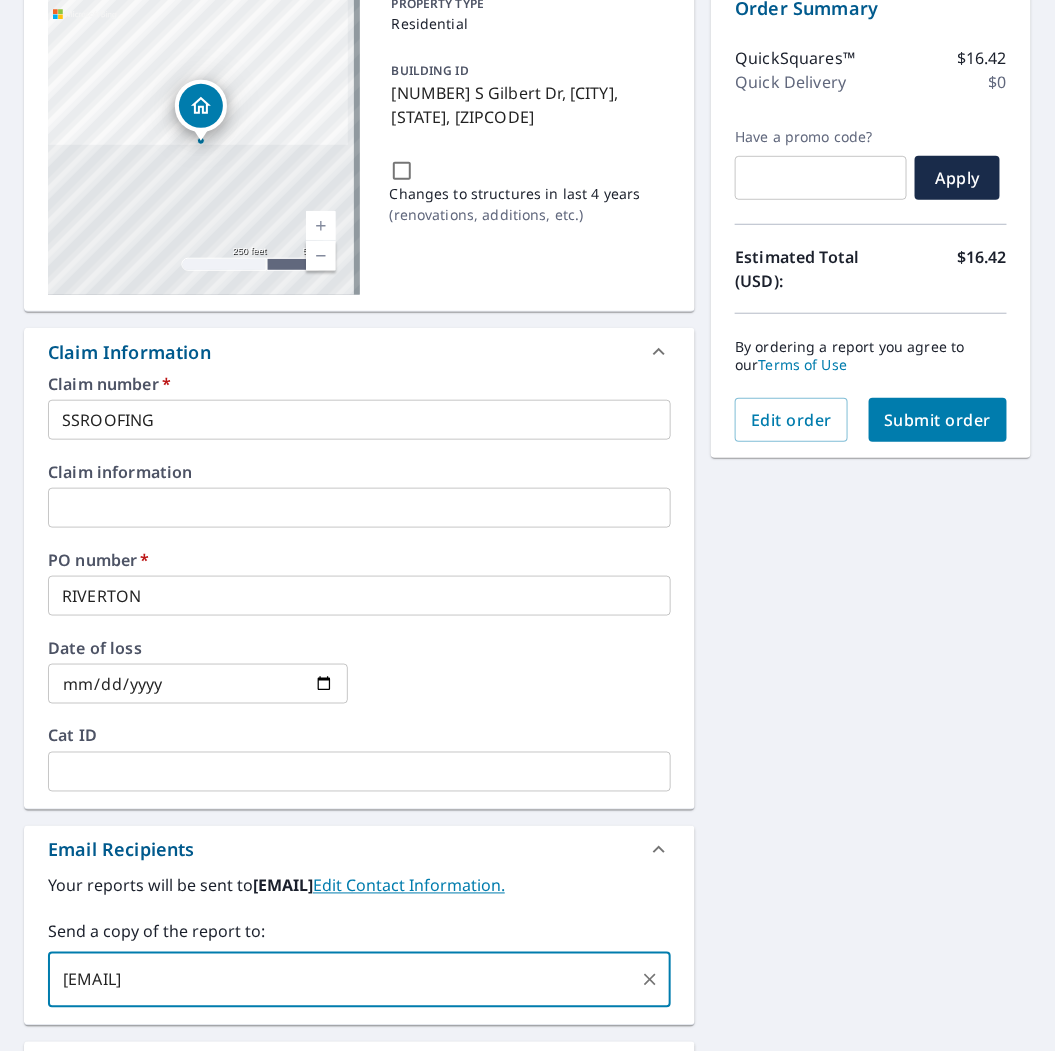 type 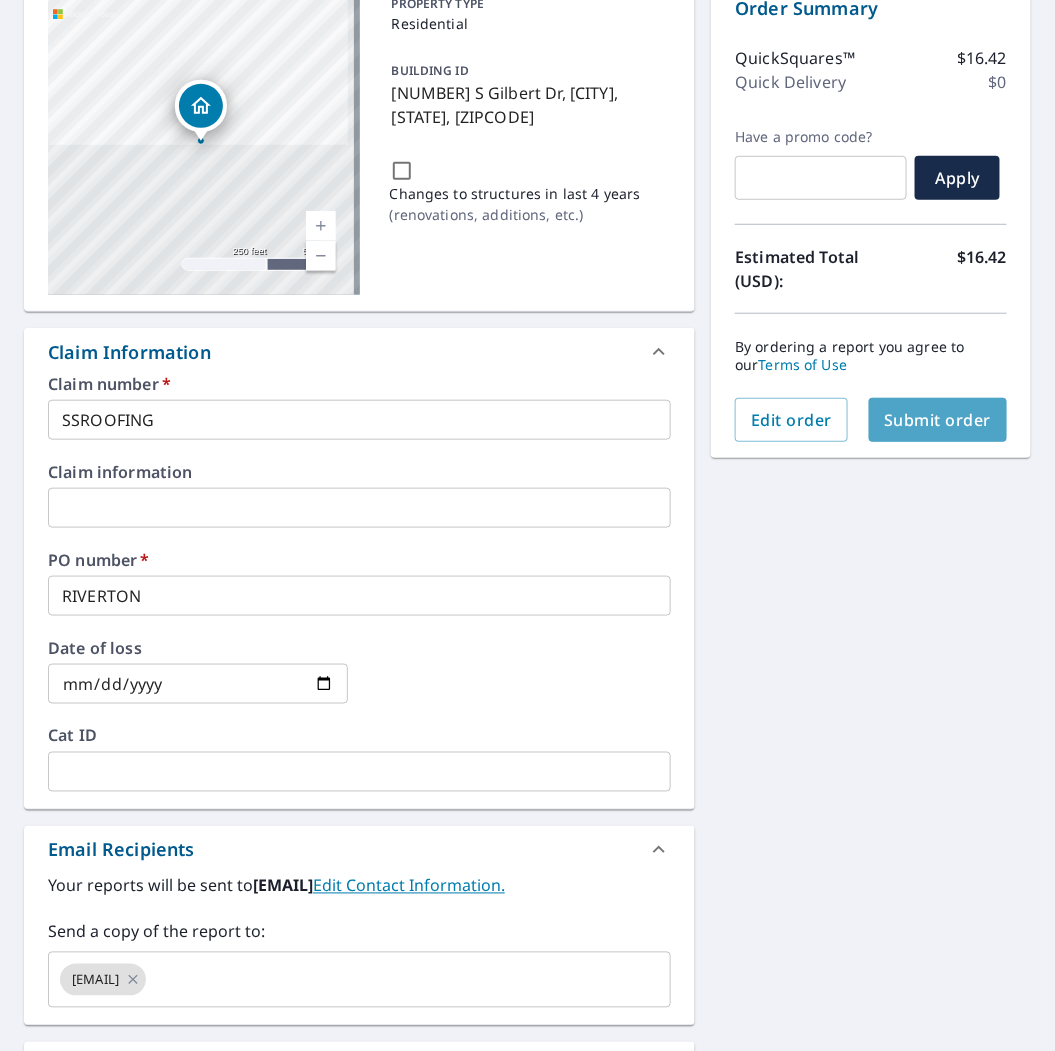 click on "Submit order" at bounding box center [938, 420] 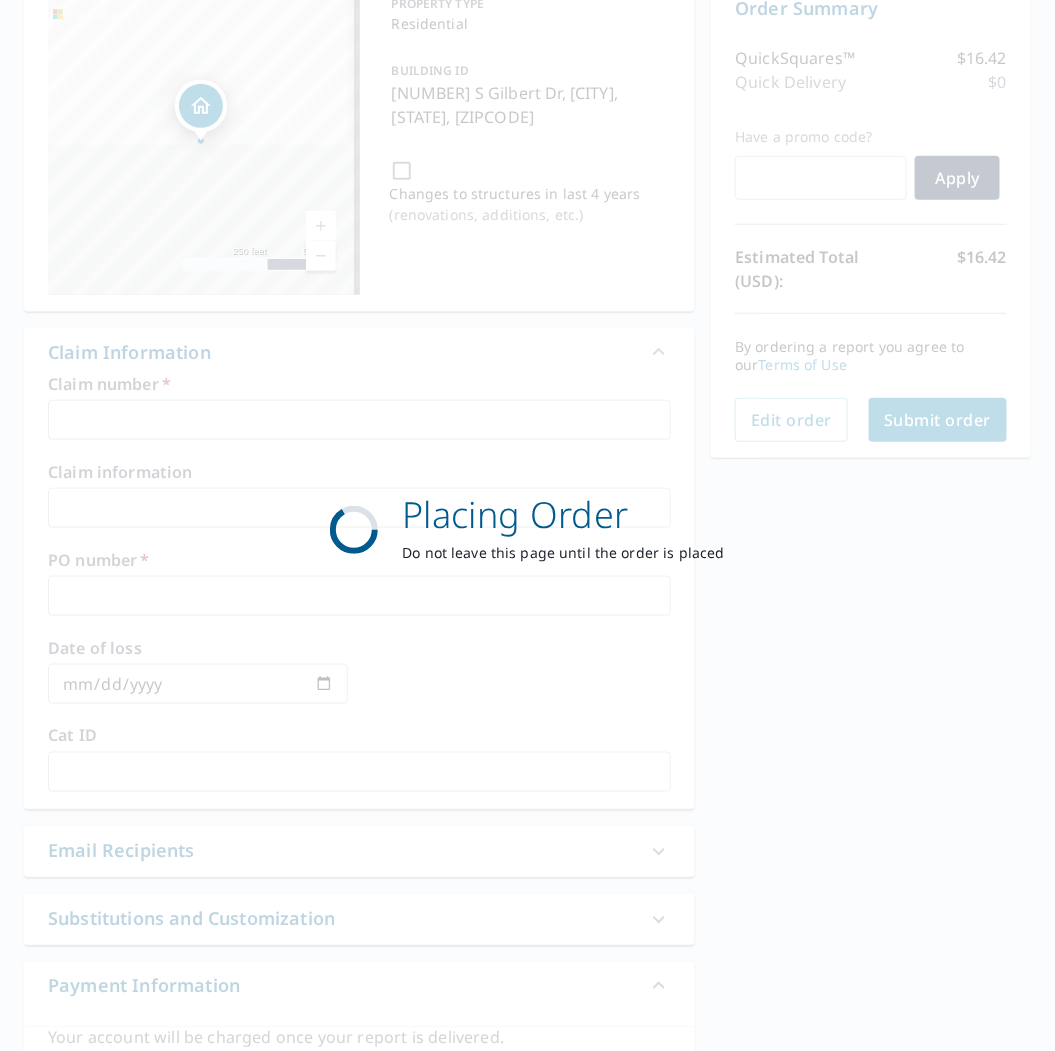 scroll, scrollTop: 141, scrollLeft: 0, axis: vertical 